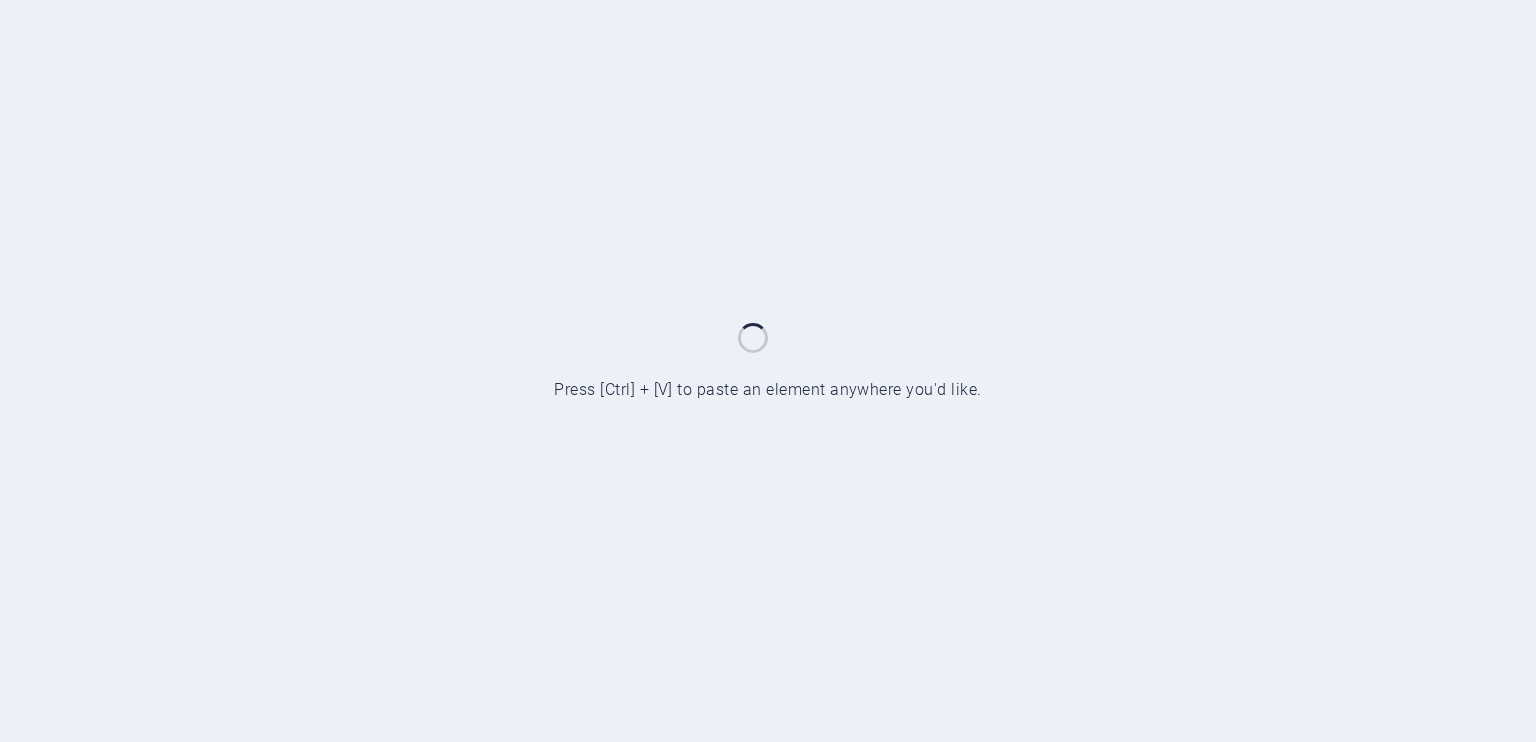 scroll, scrollTop: 0, scrollLeft: 0, axis: both 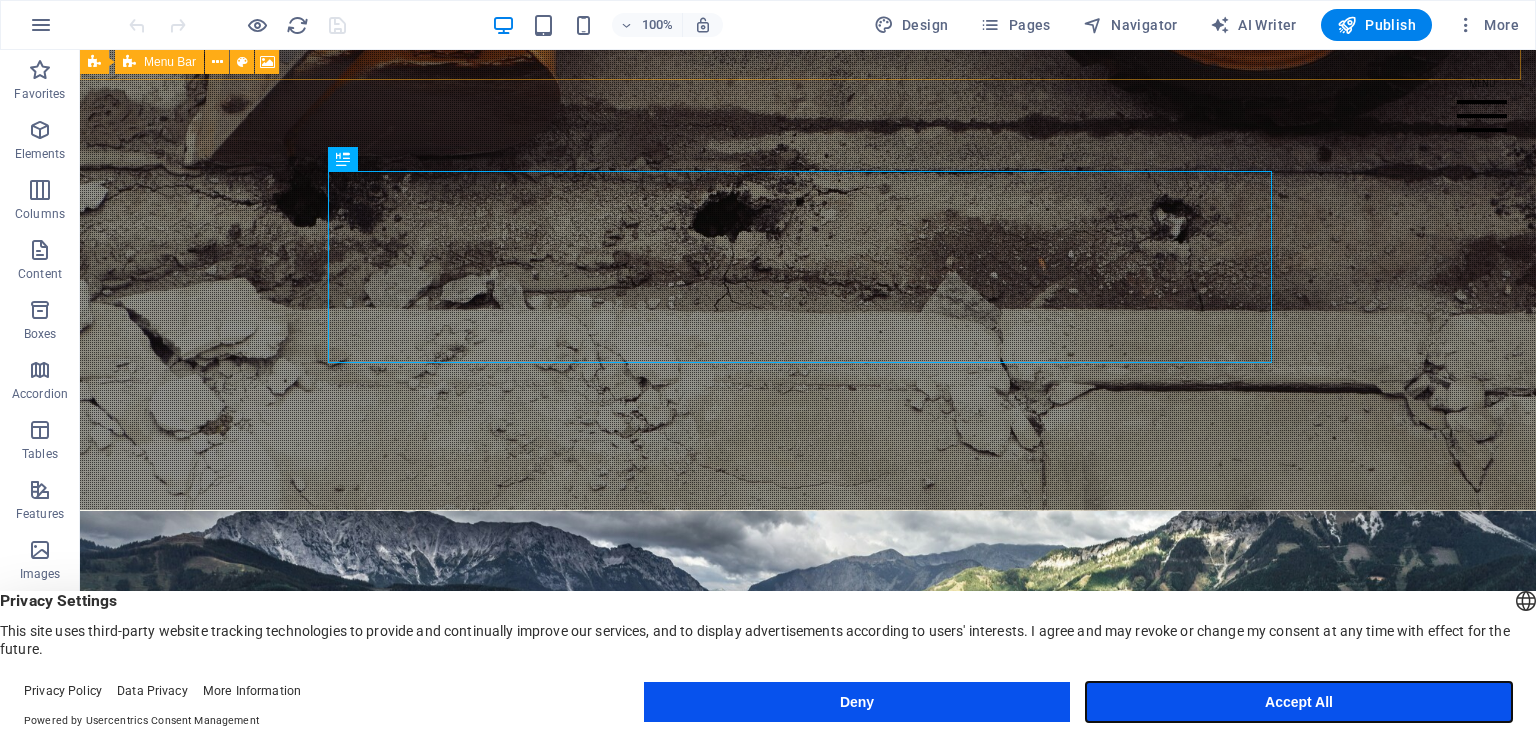 drag, startPoint x: 1211, startPoint y: 699, endPoint x: 1131, endPoint y: 648, distance: 94.873604 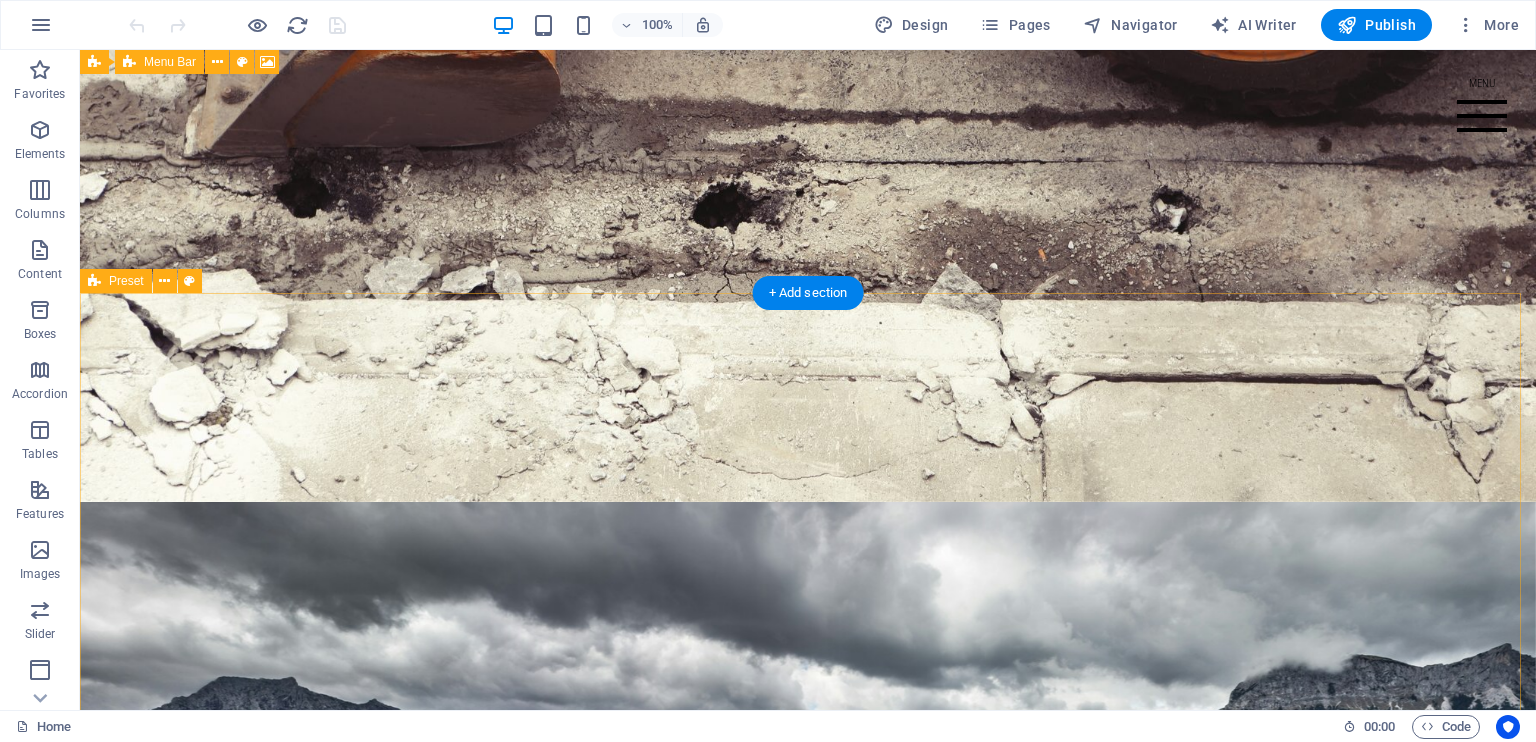 scroll, scrollTop: 0, scrollLeft: 0, axis: both 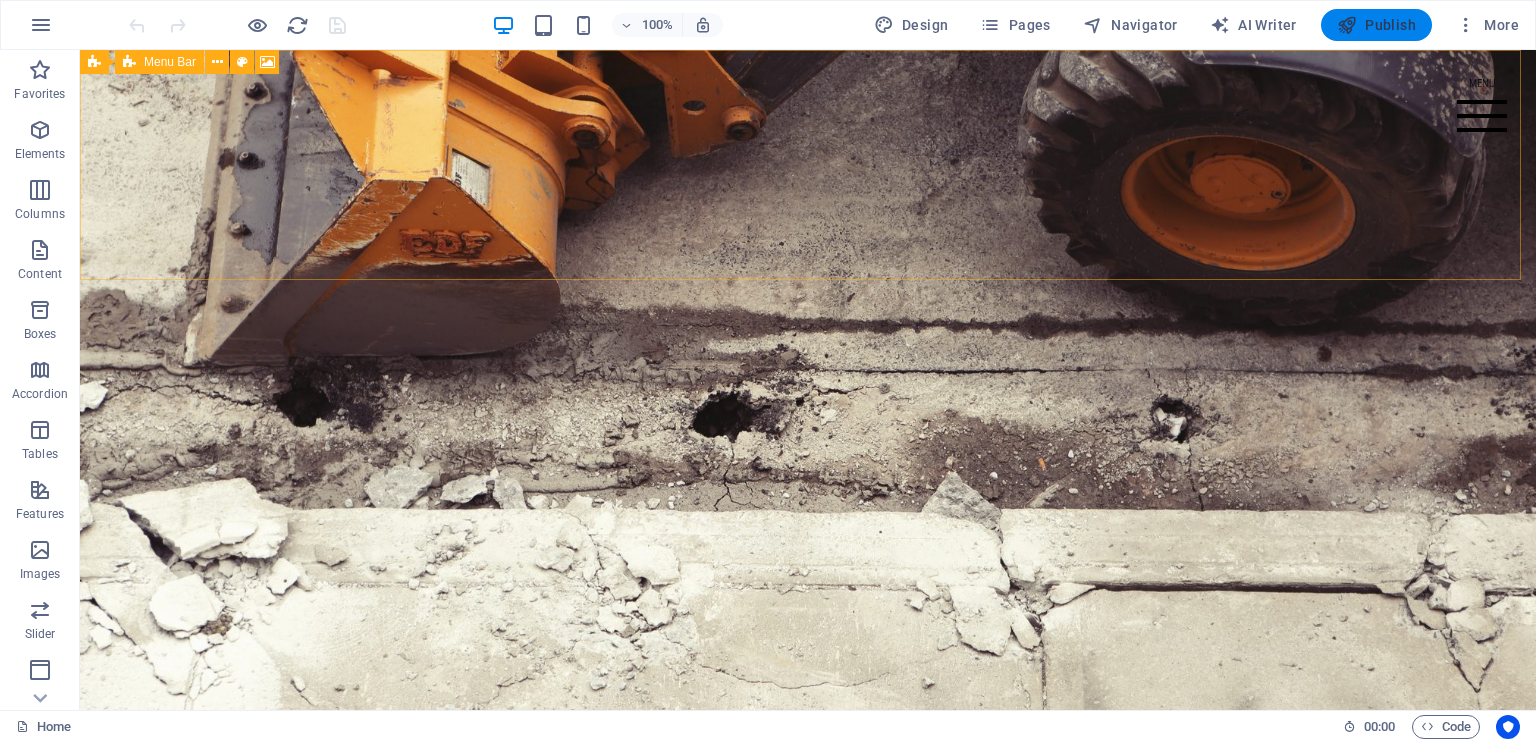 click on "Publish" at bounding box center [1376, 25] 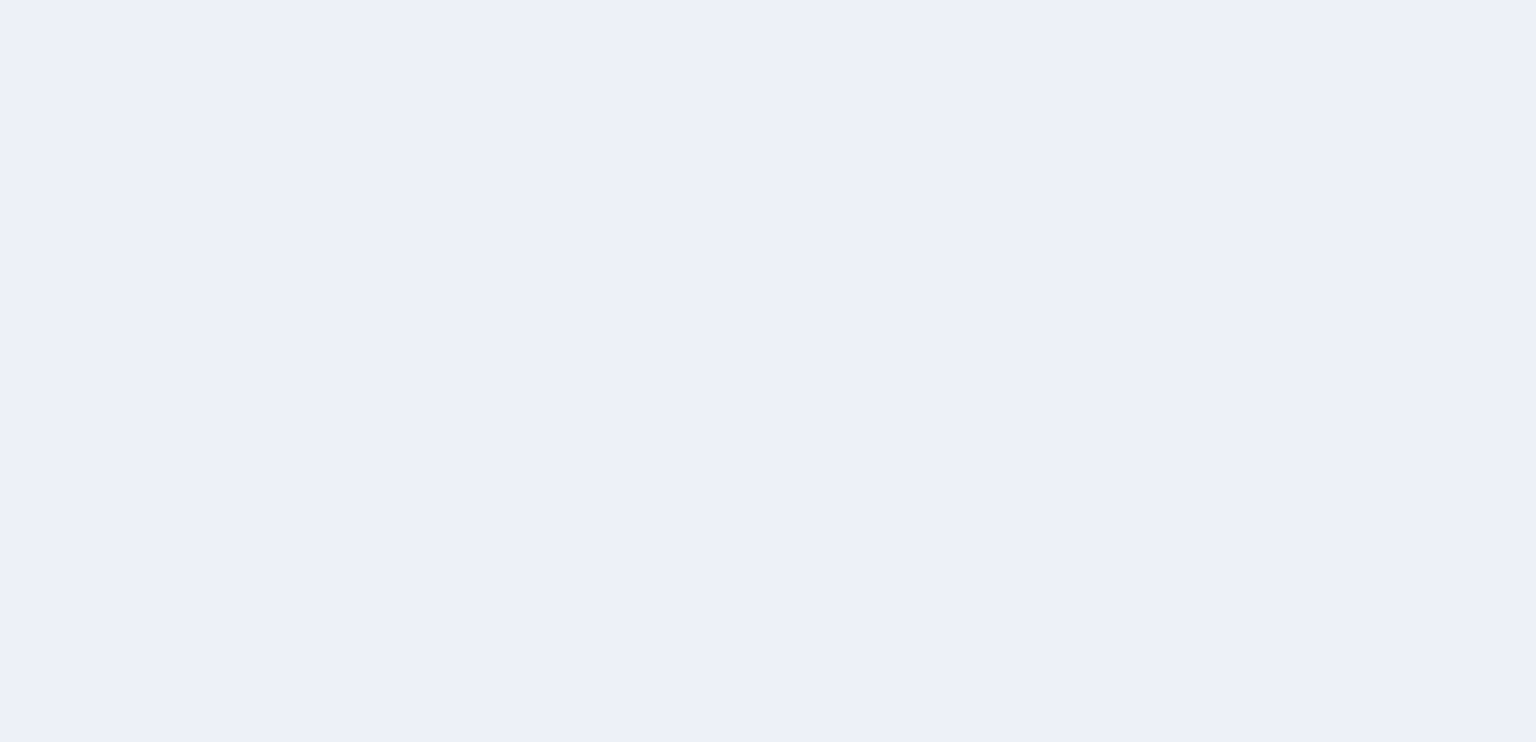 scroll, scrollTop: 0, scrollLeft: 0, axis: both 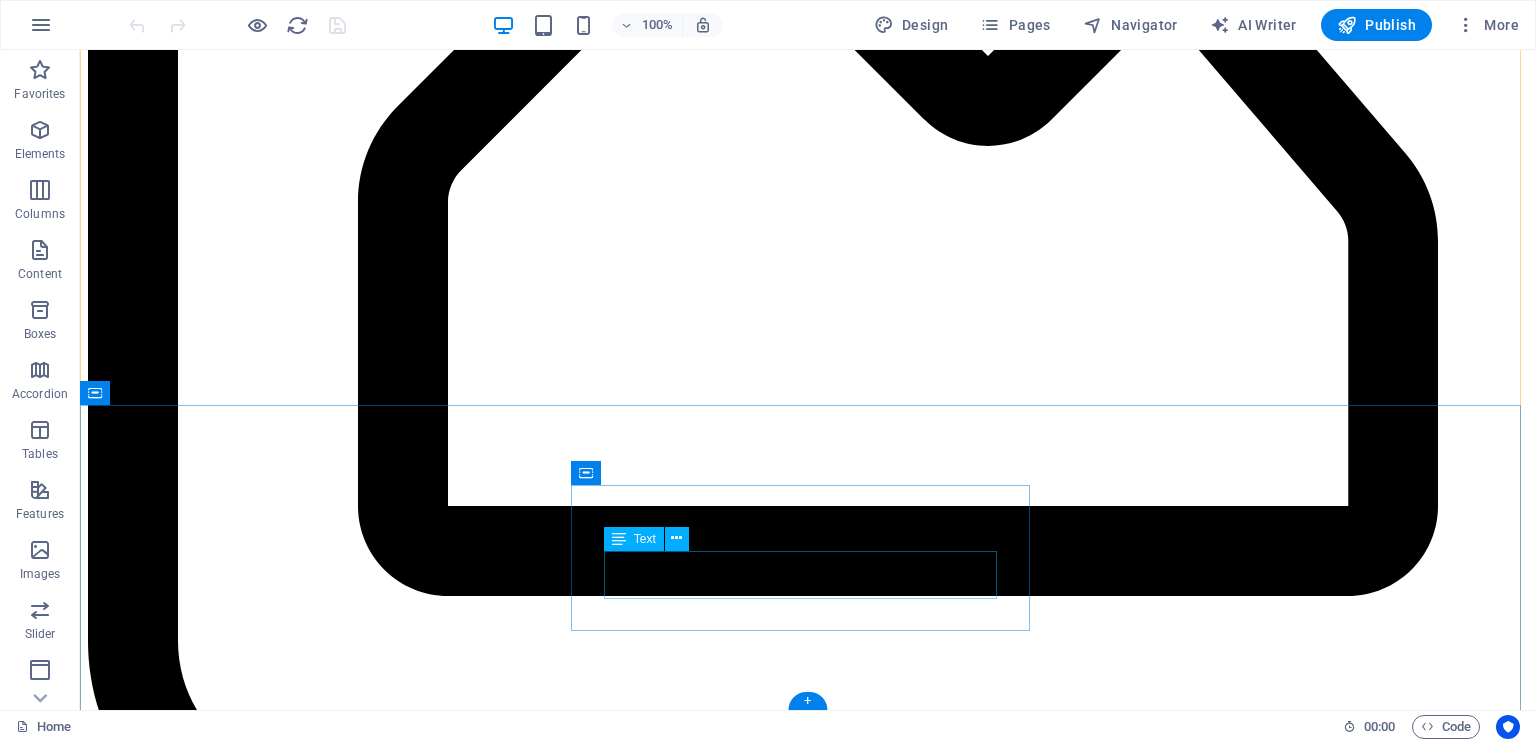 click on "+1 646 - 333 - 44 55" at bounding box center (808, 11358) 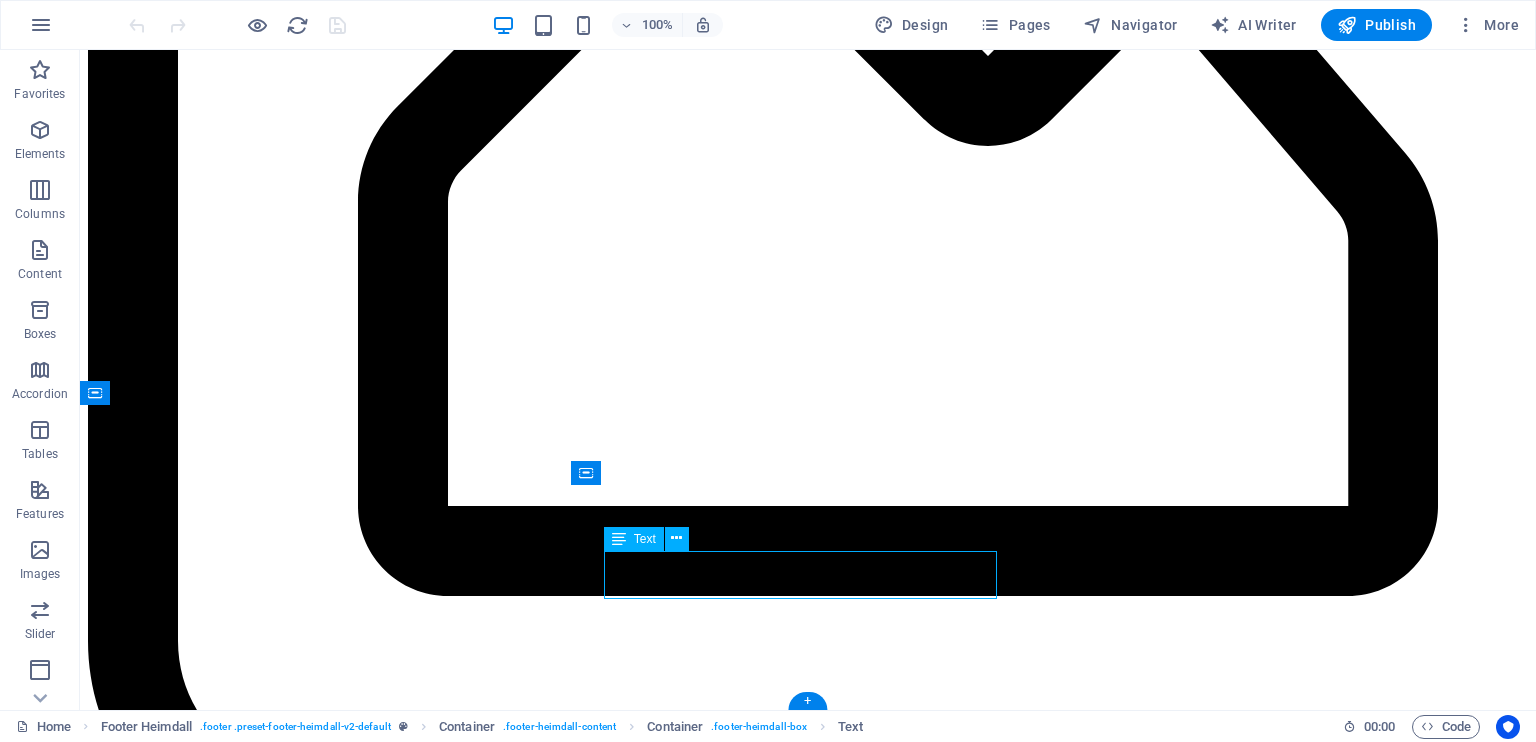 click on "+1 646 - 333 - 44 55" at bounding box center (808, 11358) 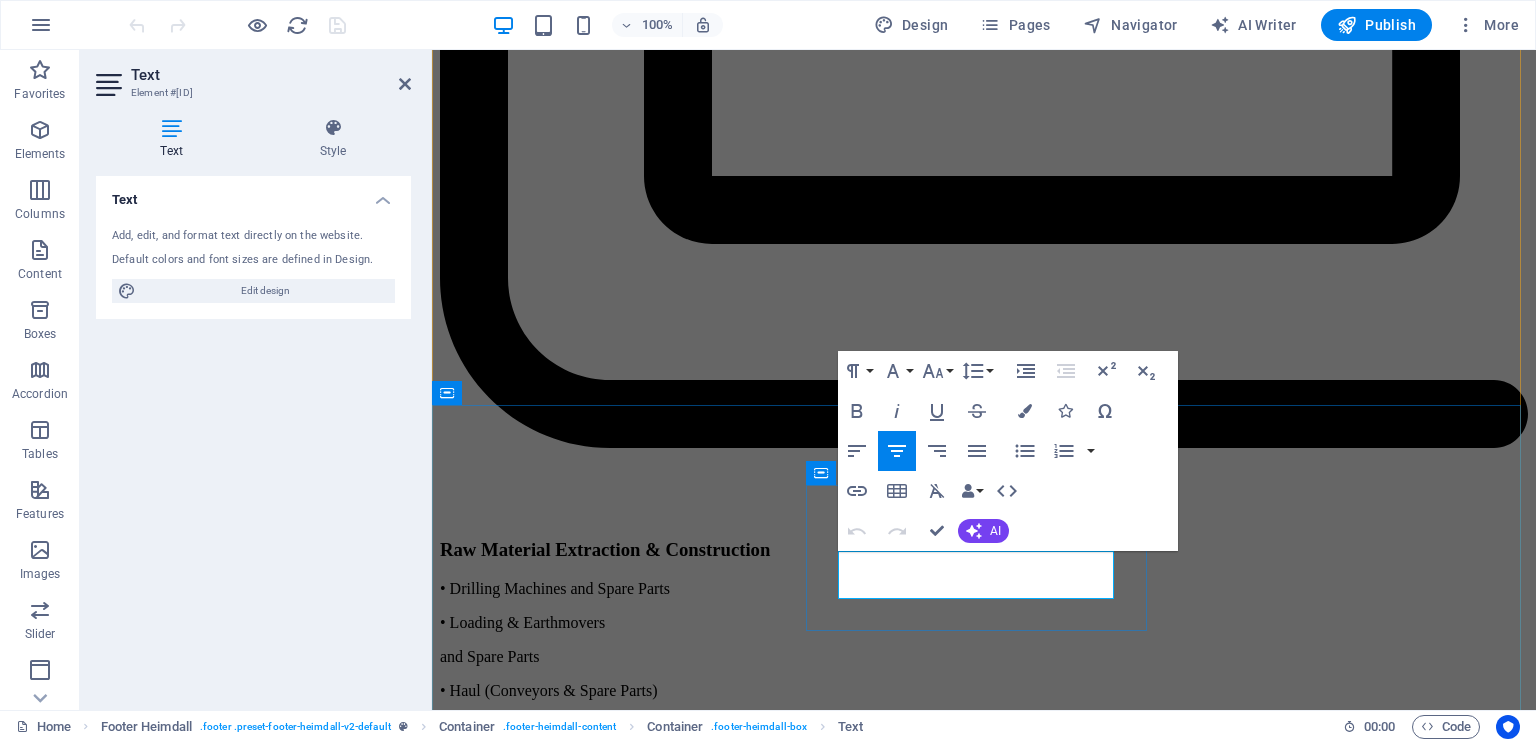 click on "+1 646 - 333 - 44 55" at bounding box center (506, 9141) 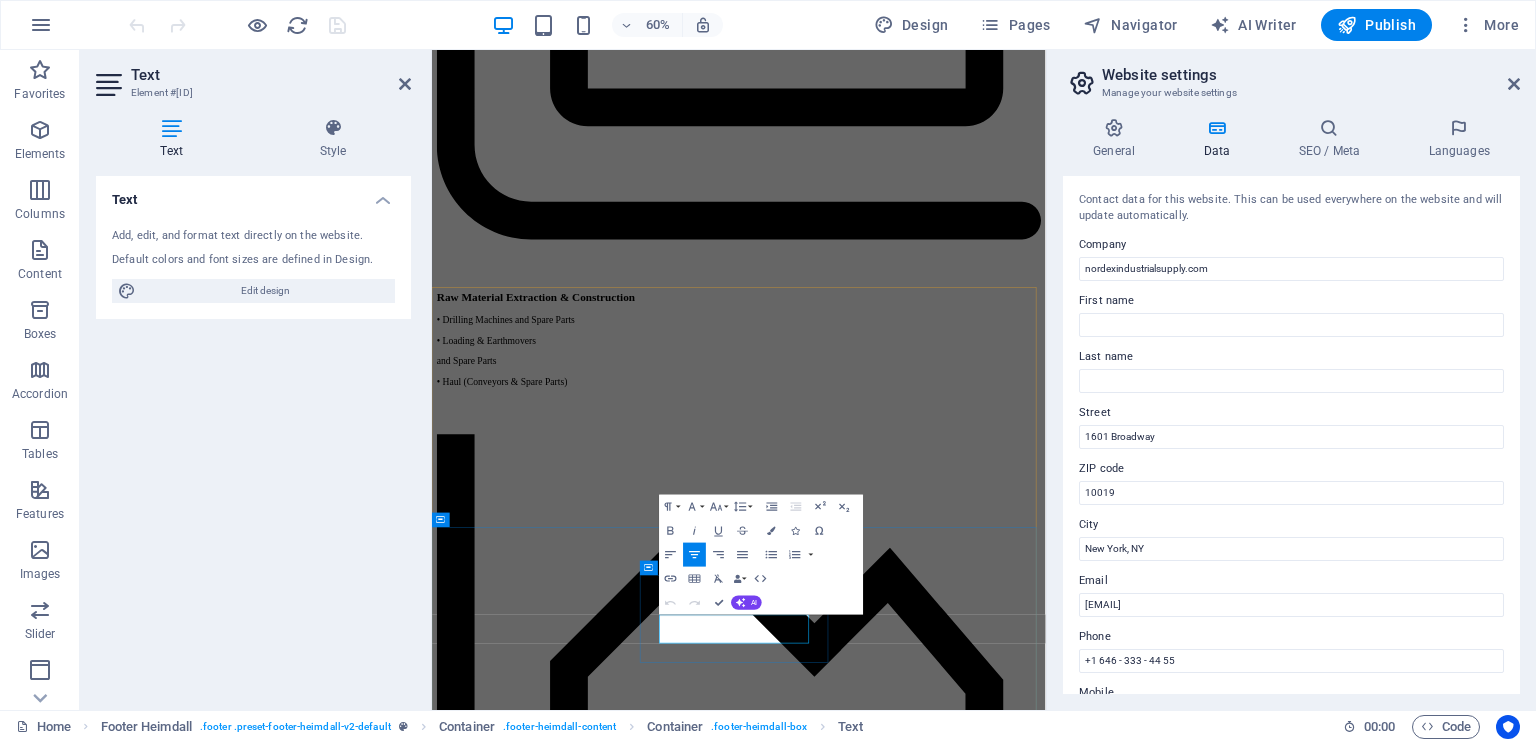 click on "+1 646 - 333 - 44 55" at bounding box center [506, 8648] 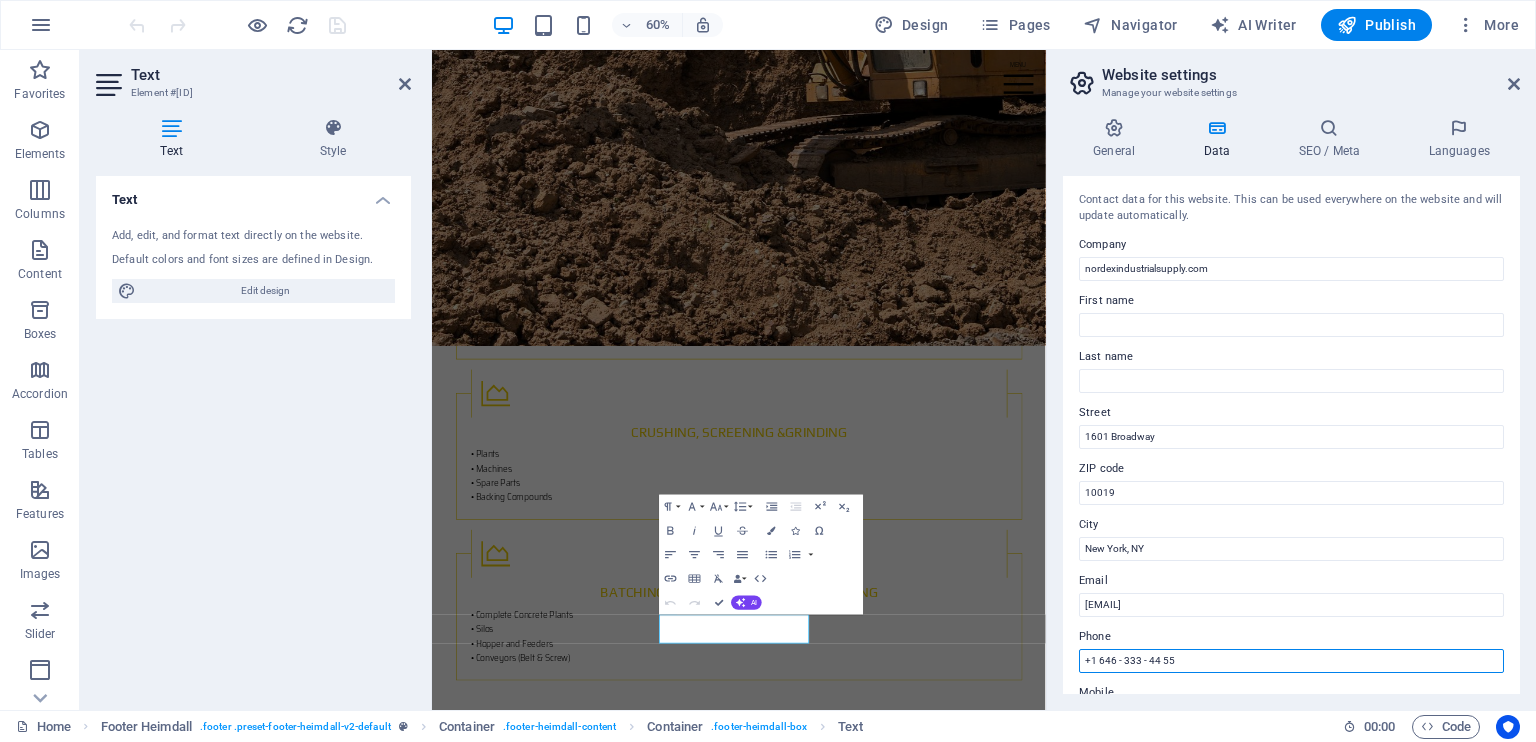 drag, startPoint x: 1183, startPoint y: 659, endPoint x: 1088, endPoint y: 663, distance: 95.084175 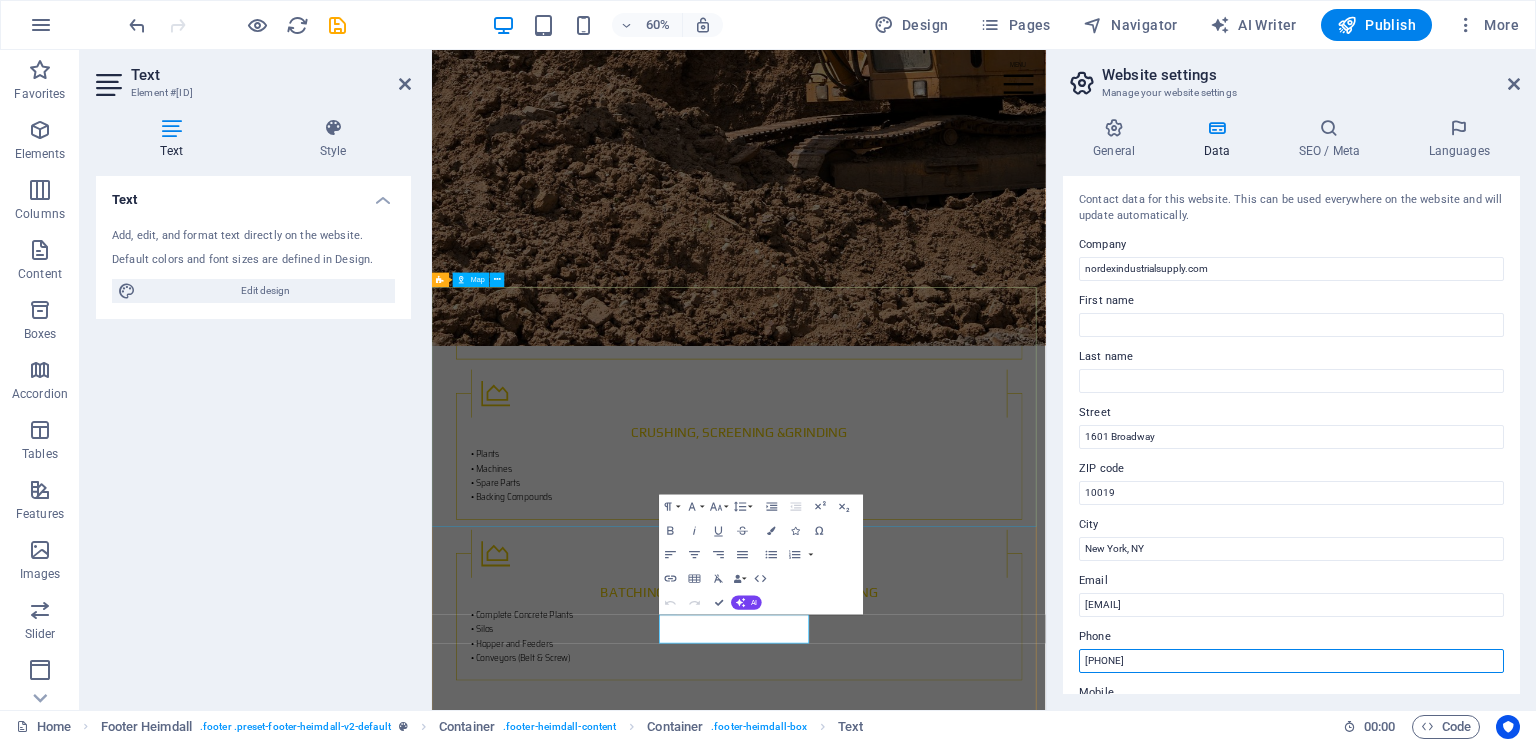 type on "[PHONE]" 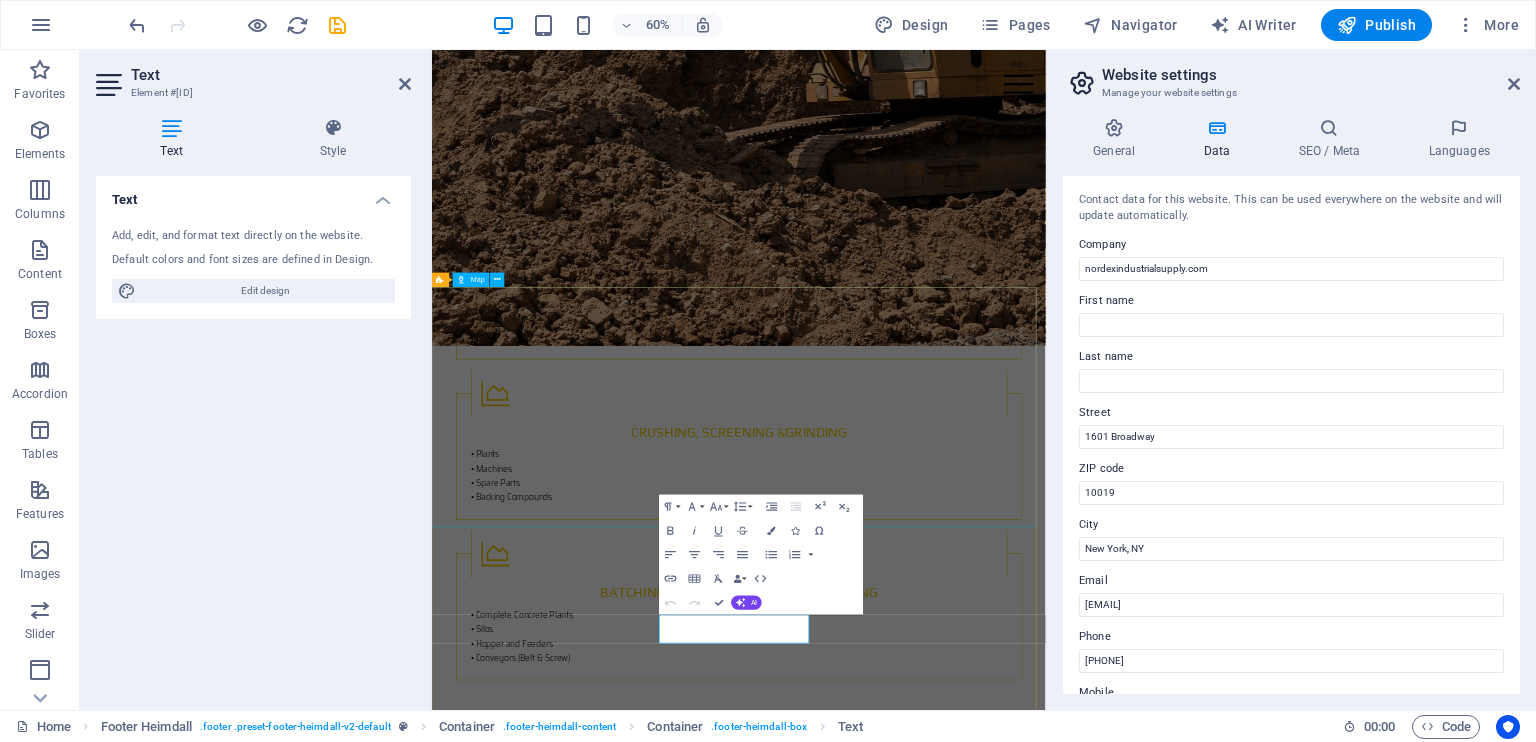click on "← Sola git → Sağa git ↑ Yukarı git ↓ Aşağı git + Yakınlaştır - Uzaklaştır Home %75 sola git End %75 sağa git Page Up %75 yukarı git Page Down %75 aşağı git Harita Arazi Uydu Etiketler Klavye kısayolları Harita Verileri Harita verileri ©2025 Harita verileri ©2025 200 m  Metrik ve emperyal birimler arasında geçiş yapmak için tıklayın Şartlar Harita hatası bildirin" at bounding box center [943, 4134] 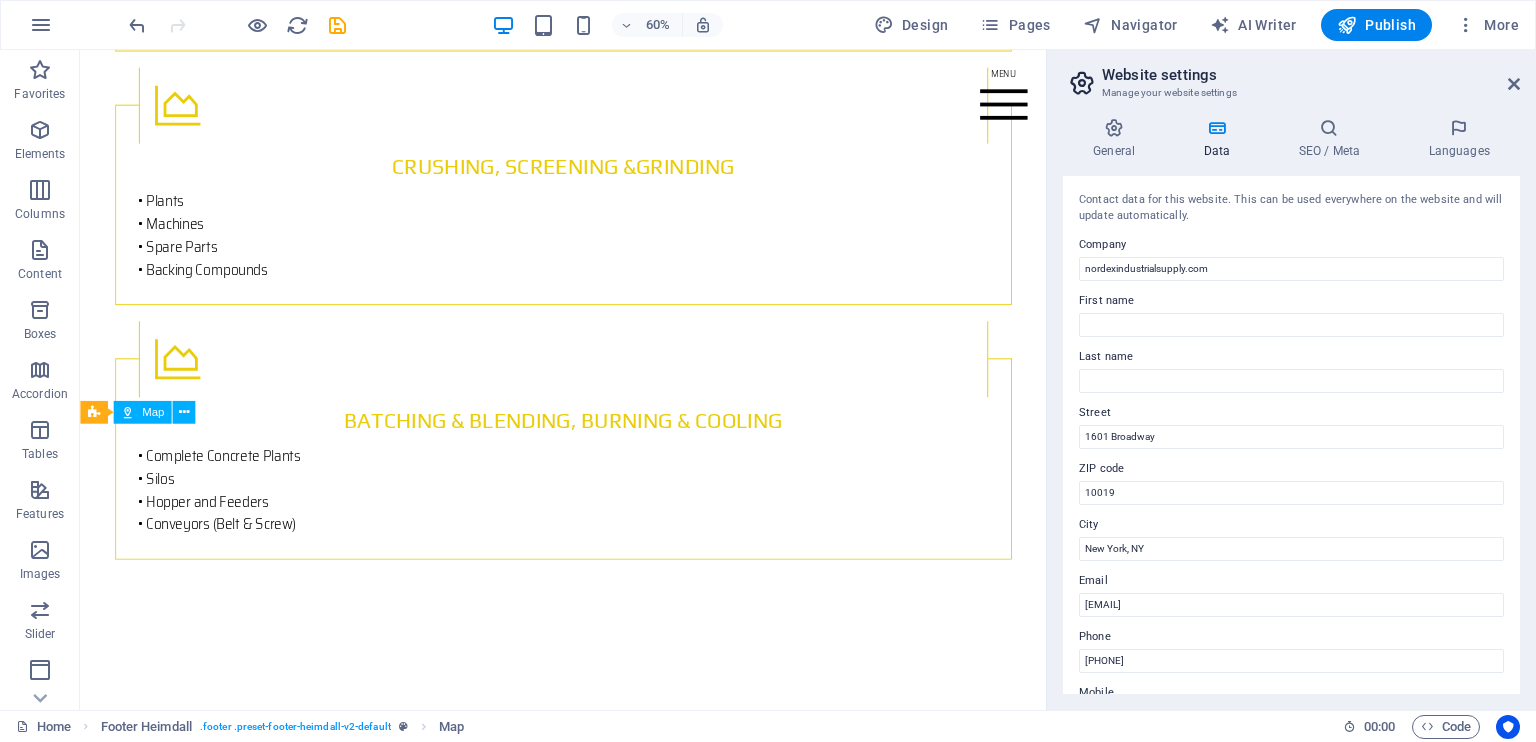 scroll, scrollTop: 3823, scrollLeft: 0, axis: vertical 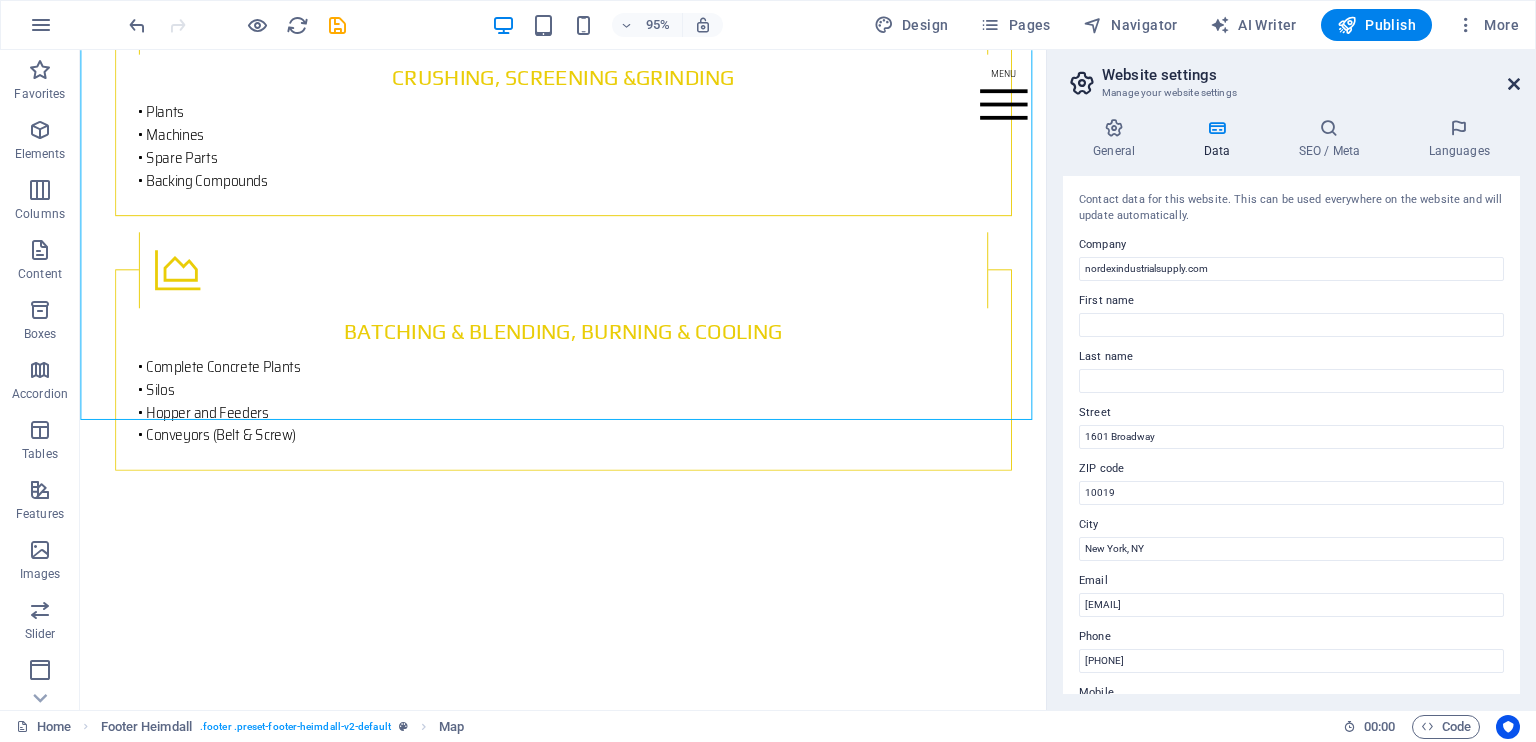 click at bounding box center [1514, 84] 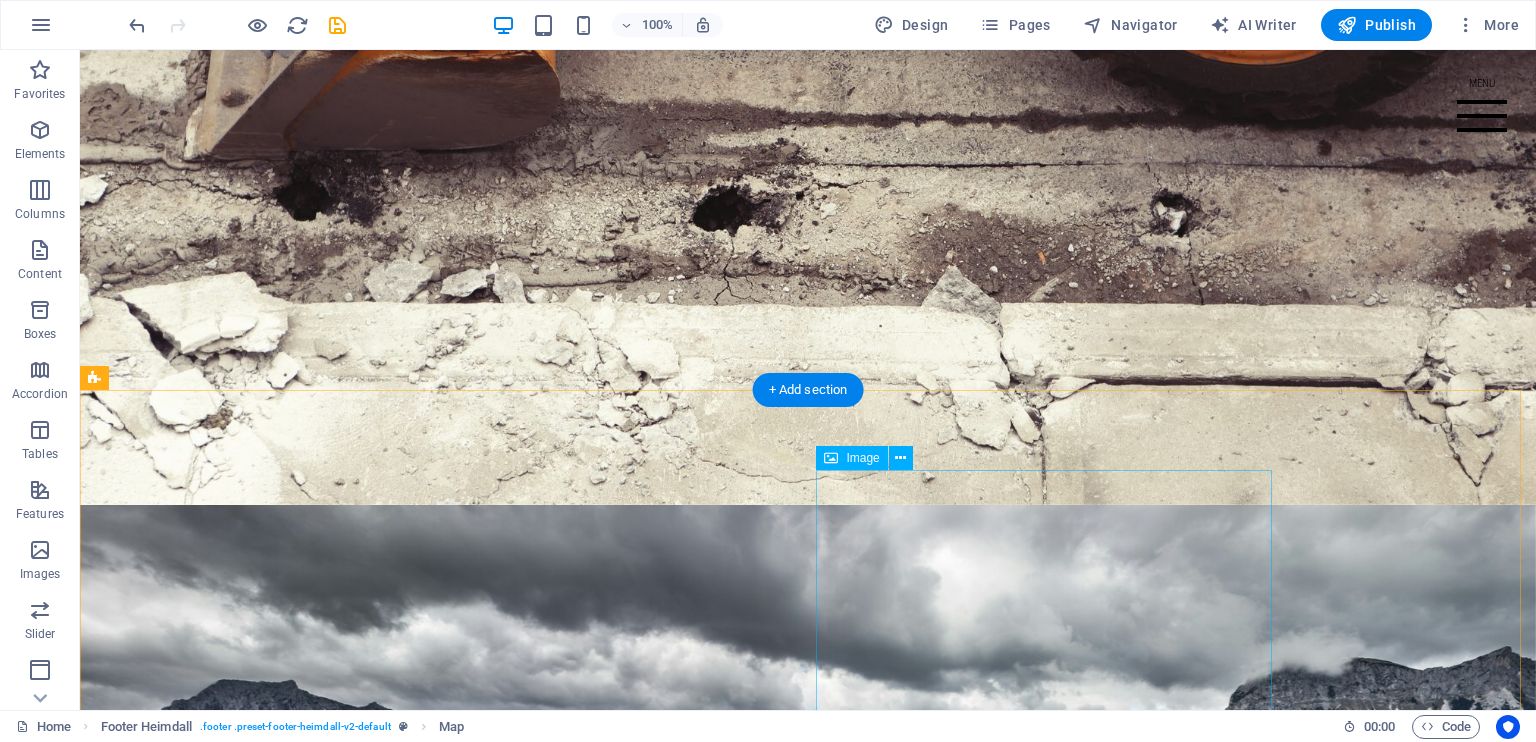 scroll, scrollTop: 0, scrollLeft: 0, axis: both 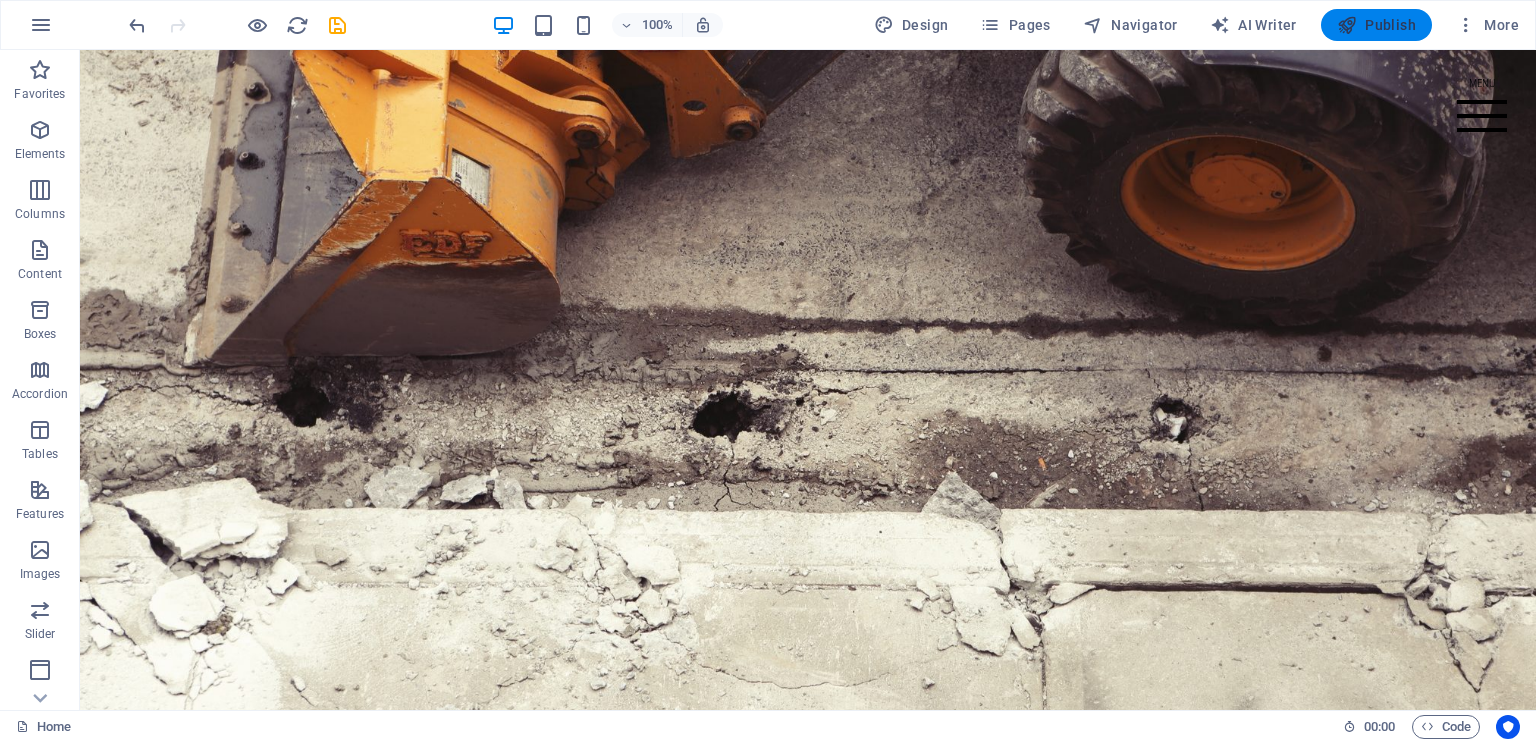 click on "Publish" at bounding box center (1376, 25) 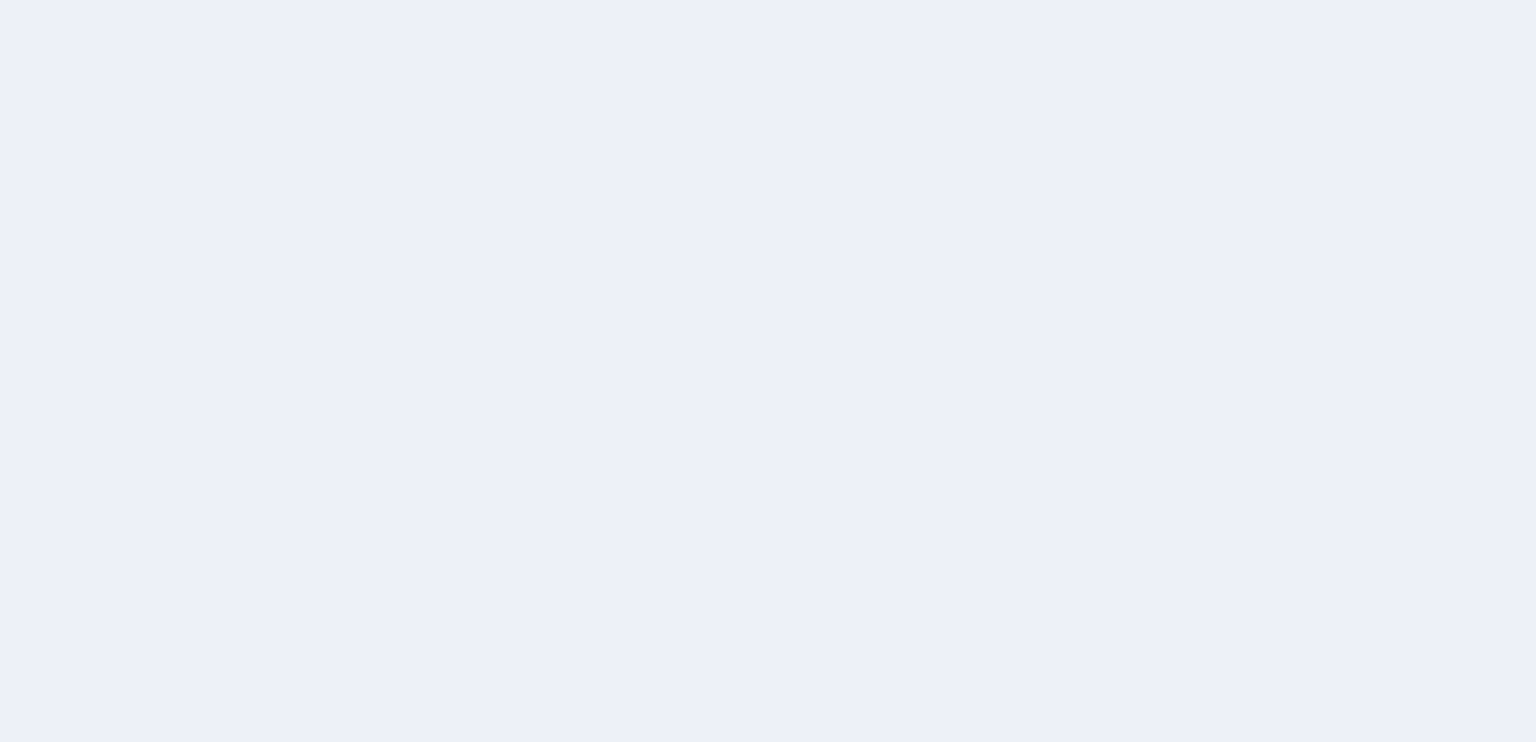 scroll, scrollTop: 0, scrollLeft: 0, axis: both 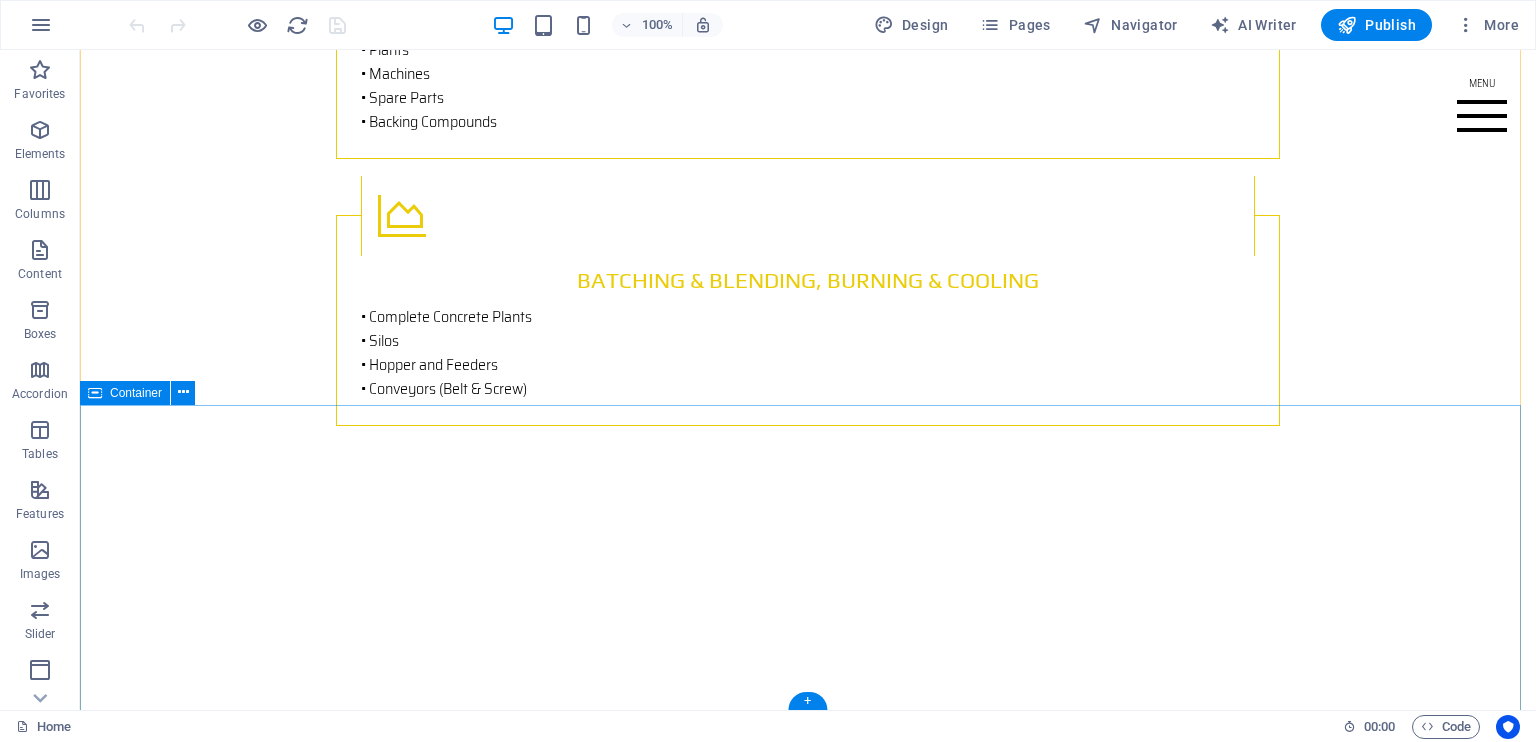 click on "Address Kazakhstan,   Aktobe   region, Aktobe city, Astana district, Subdistrict 11, building 112B, n.p. 19,   postal   code   030000 Whatsapp +7 708 417 9585 Contact madiyar@nordexindustrialsupply.com" at bounding box center (808, 3742) 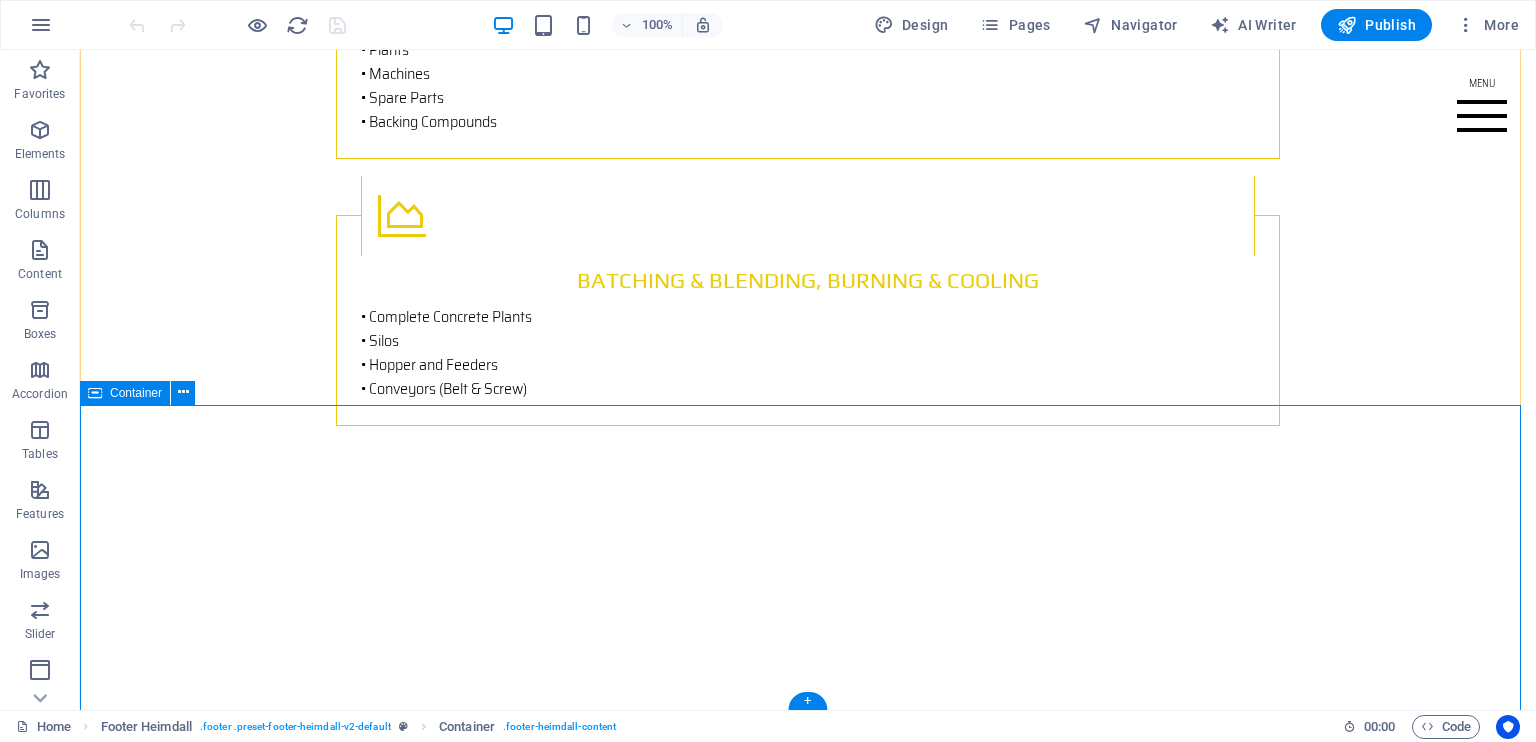 click on "Address Kazakhstan,   Aktobe   region, Aktobe city, Astana district, Subdistrict 11, building 112B, n.p. 19,   postal   code   030000 Whatsapp +7 708 417 9585 Contact madiyar@nordexindustrialsupply.com" at bounding box center (808, 3742) 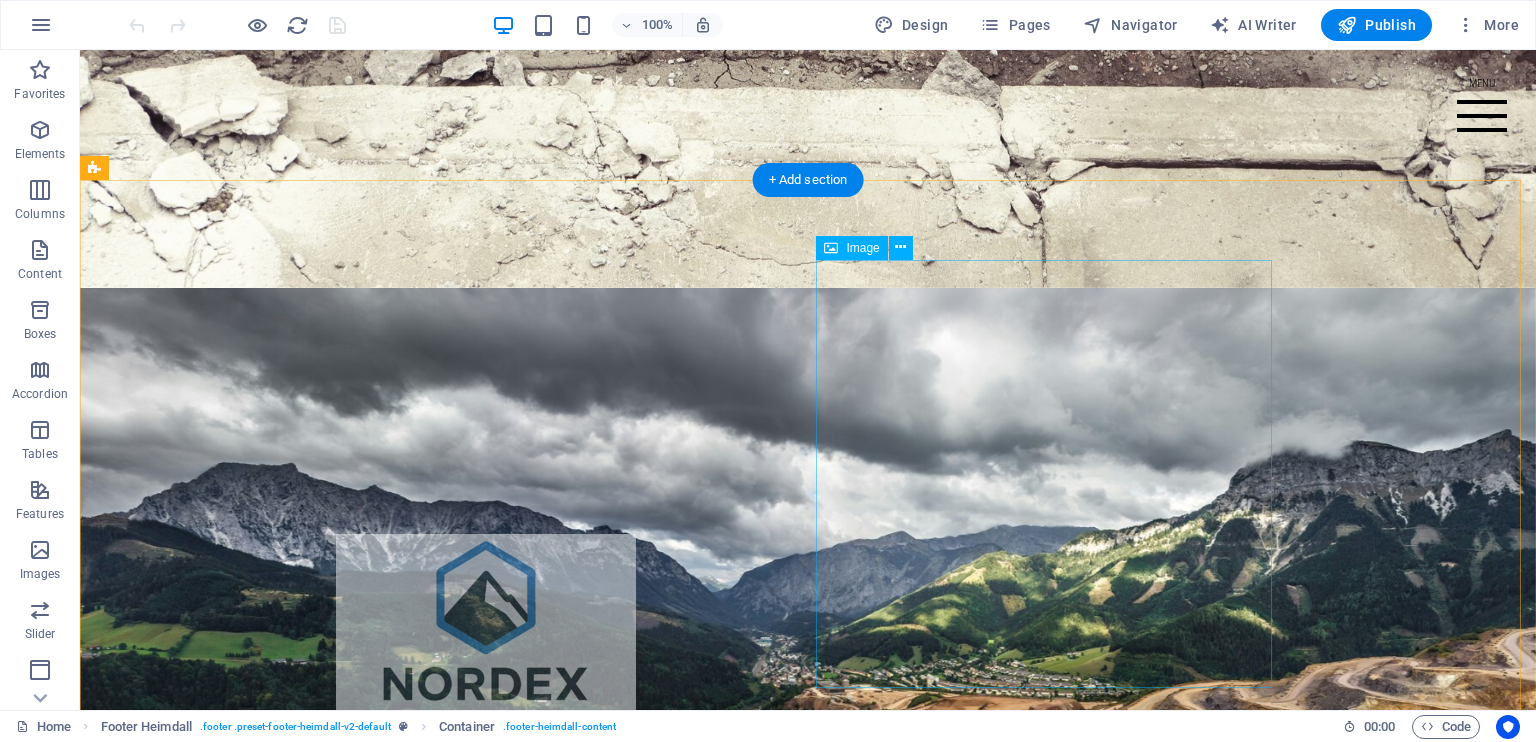 scroll, scrollTop: 0, scrollLeft: 0, axis: both 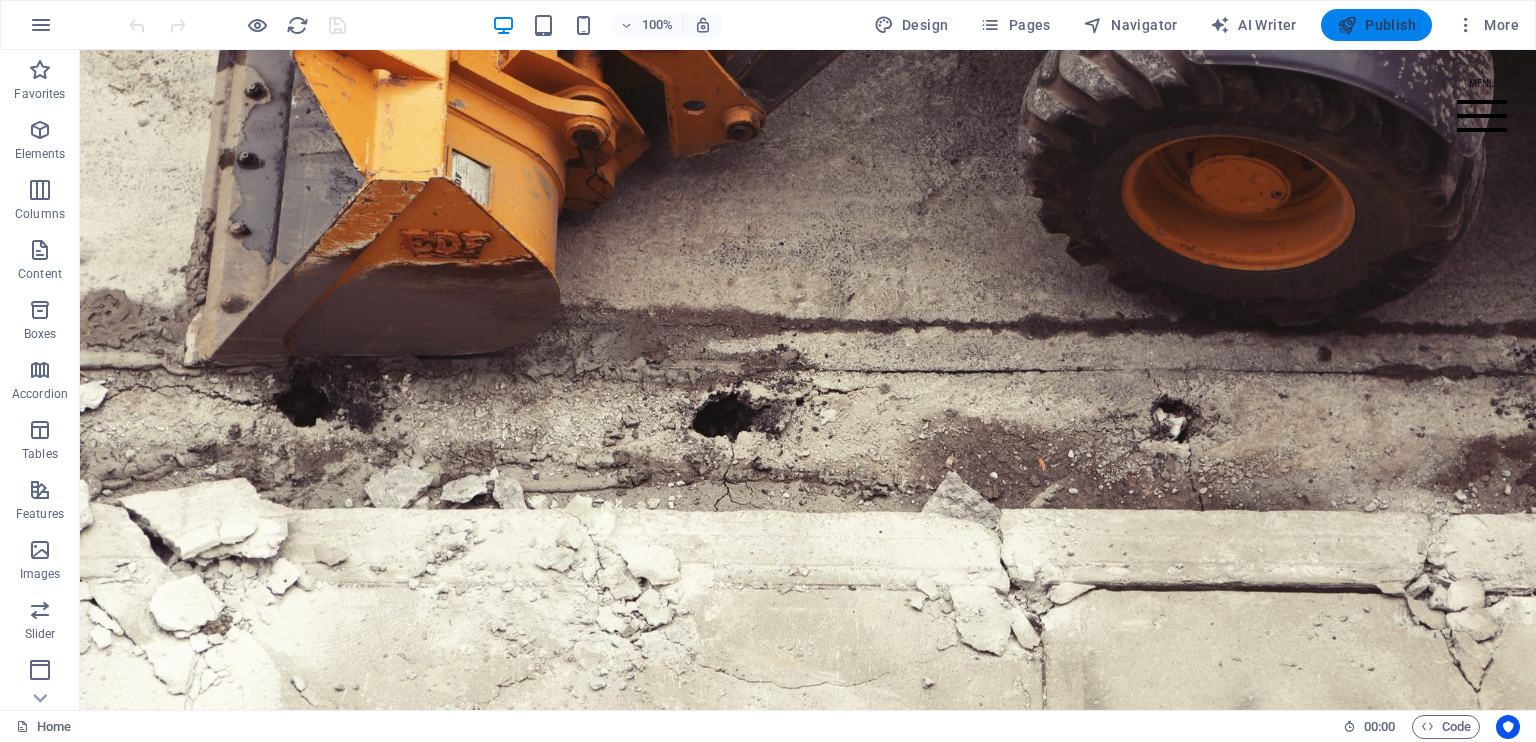 click on "Publish" at bounding box center [1376, 25] 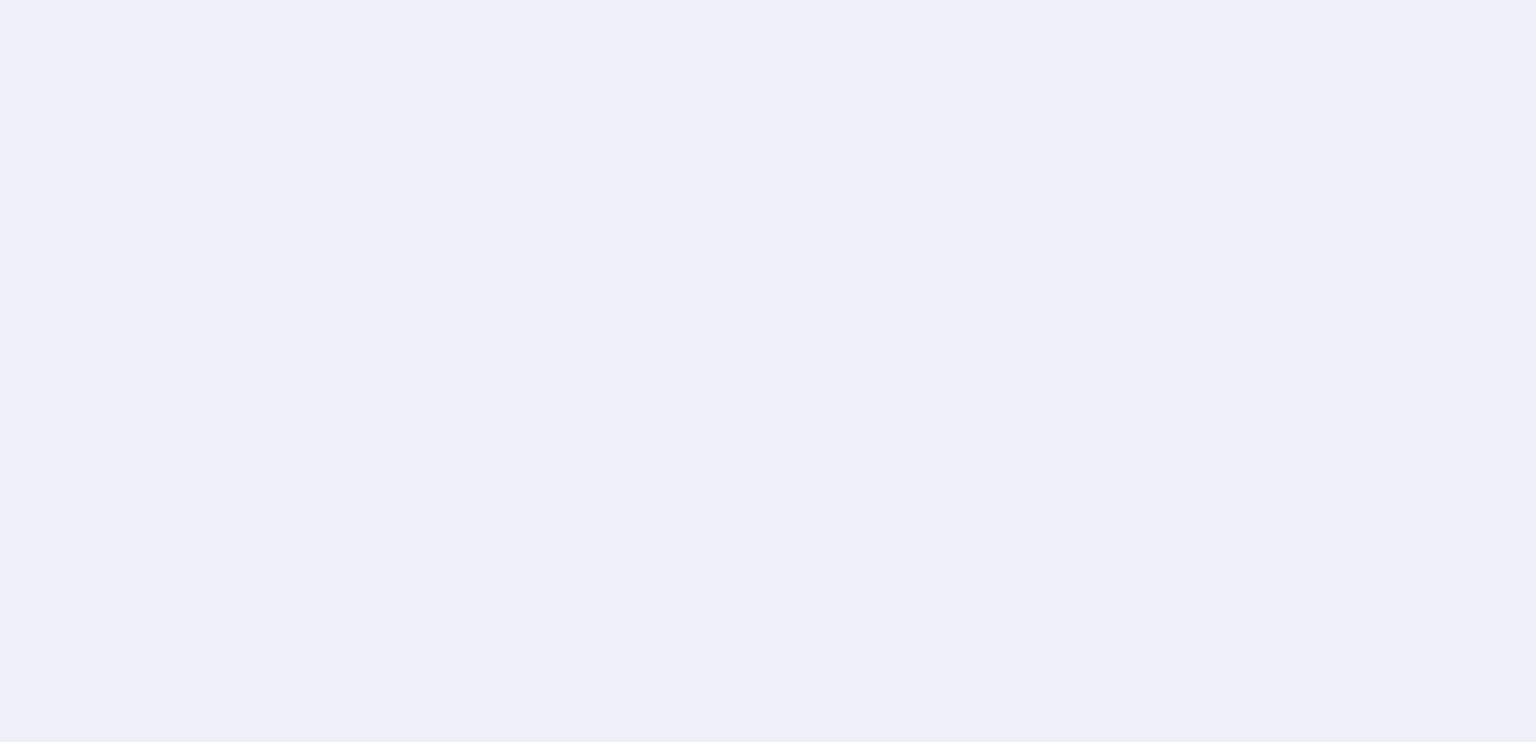 scroll, scrollTop: 0, scrollLeft: 0, axis: both 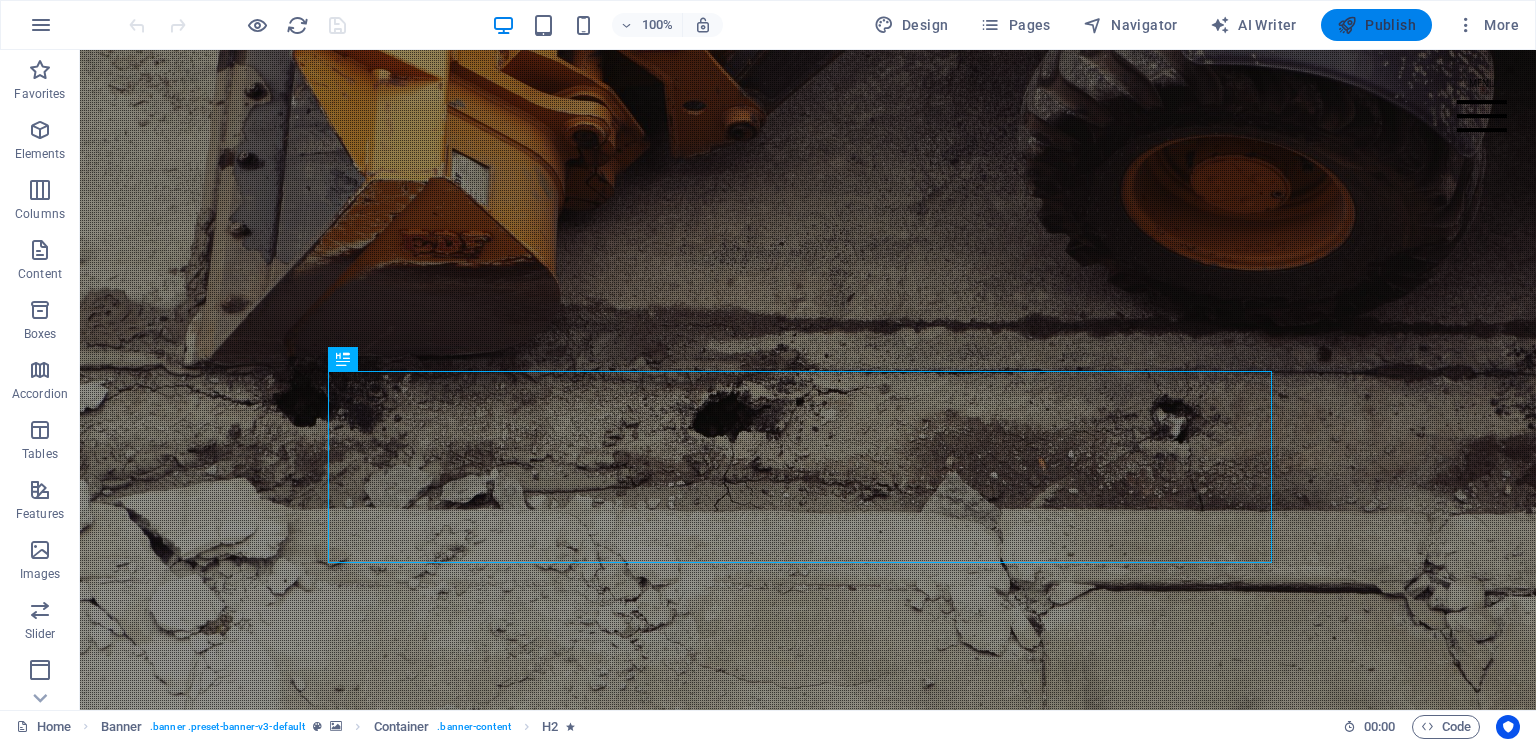 click on "Publish" at bounding box center [1376, 25] 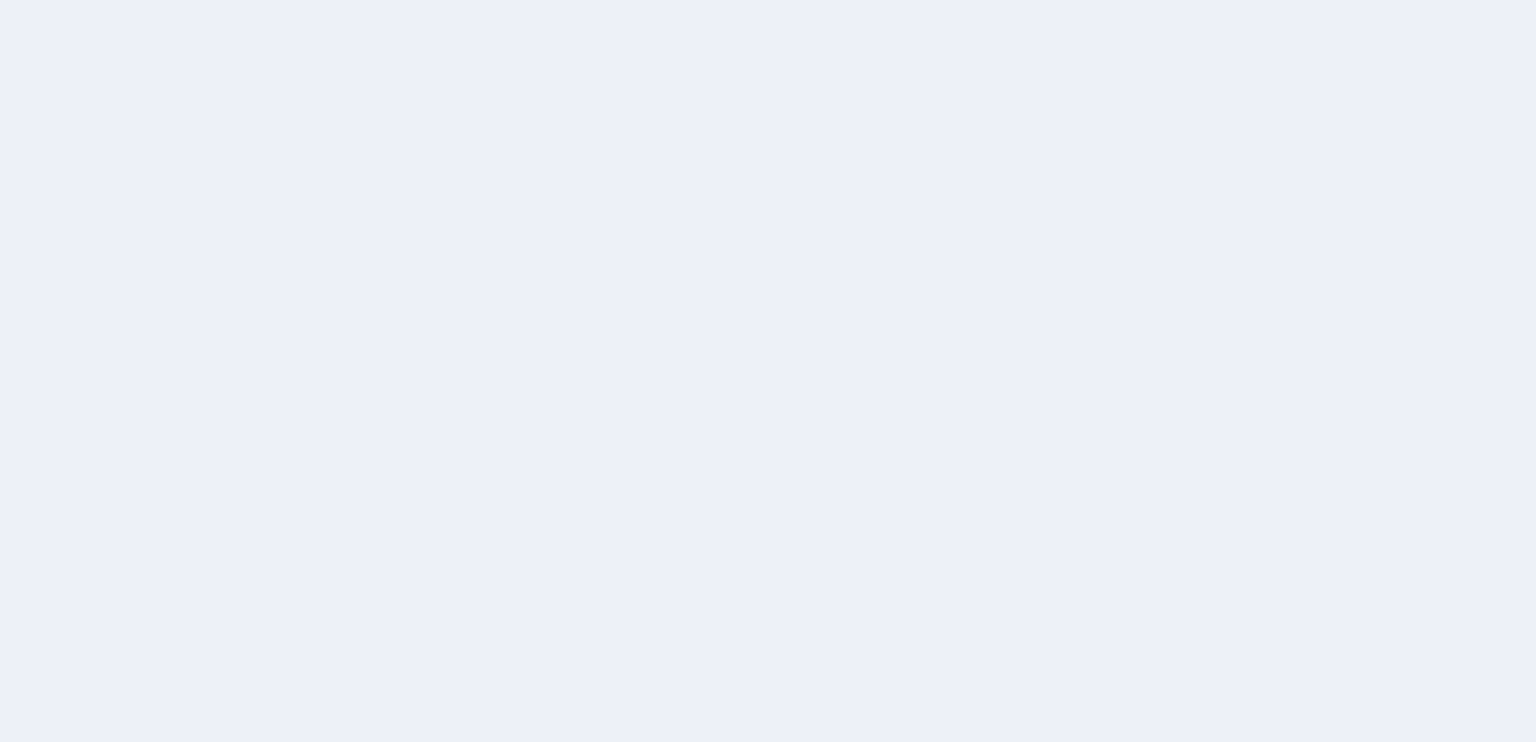scroll, scrollTop: 0, scrollLeft: 0, axis: both 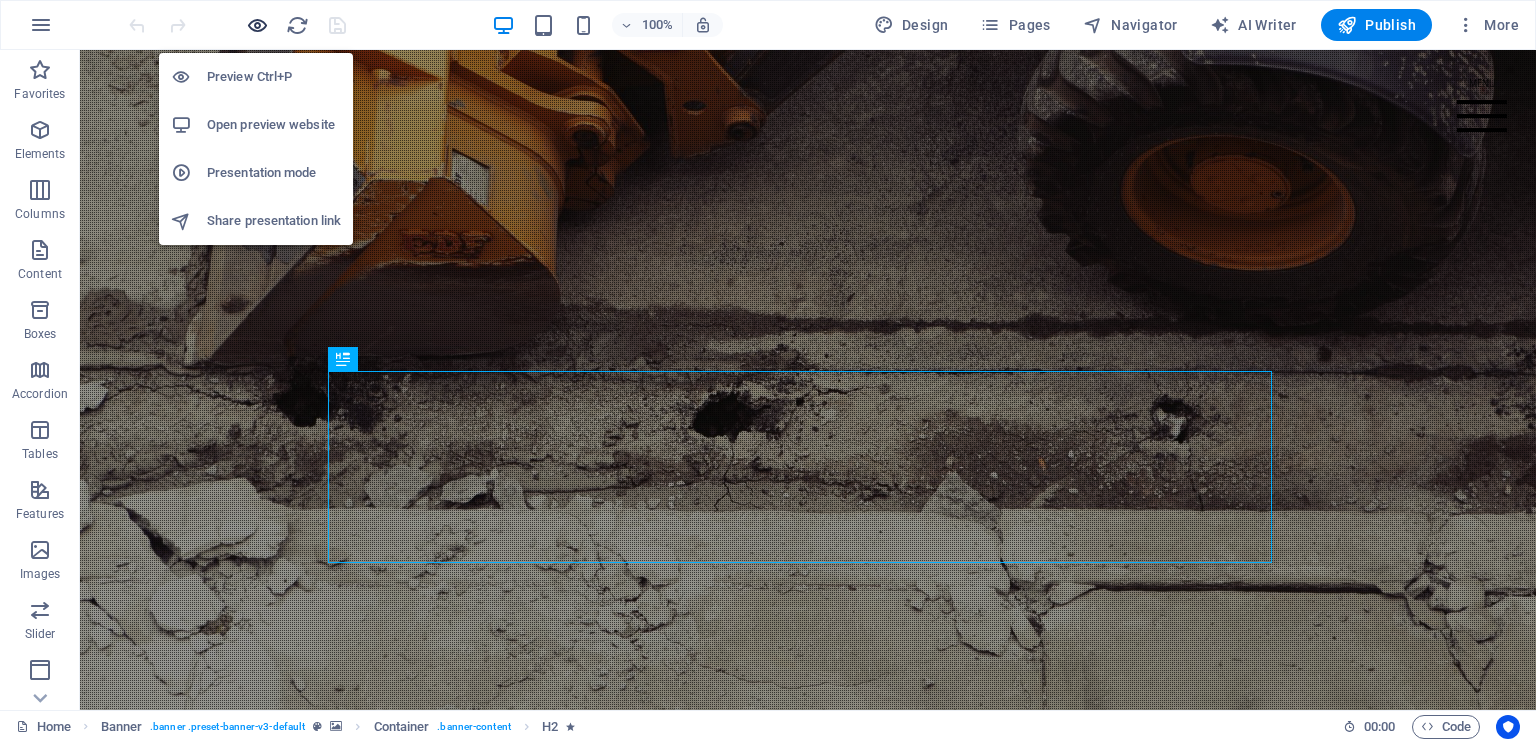 click at bounding box center [257, 25] 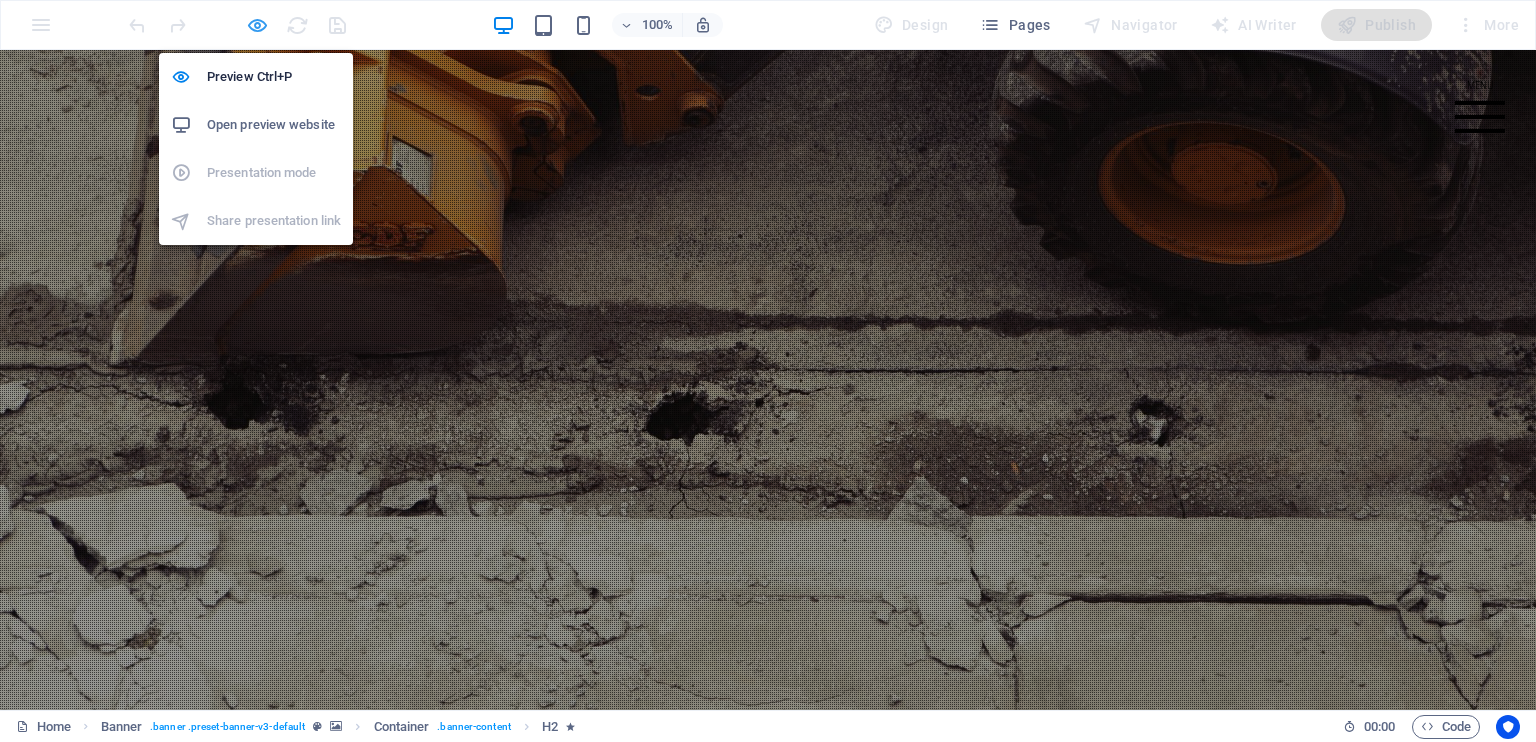 click at bounding box center [257, 25] 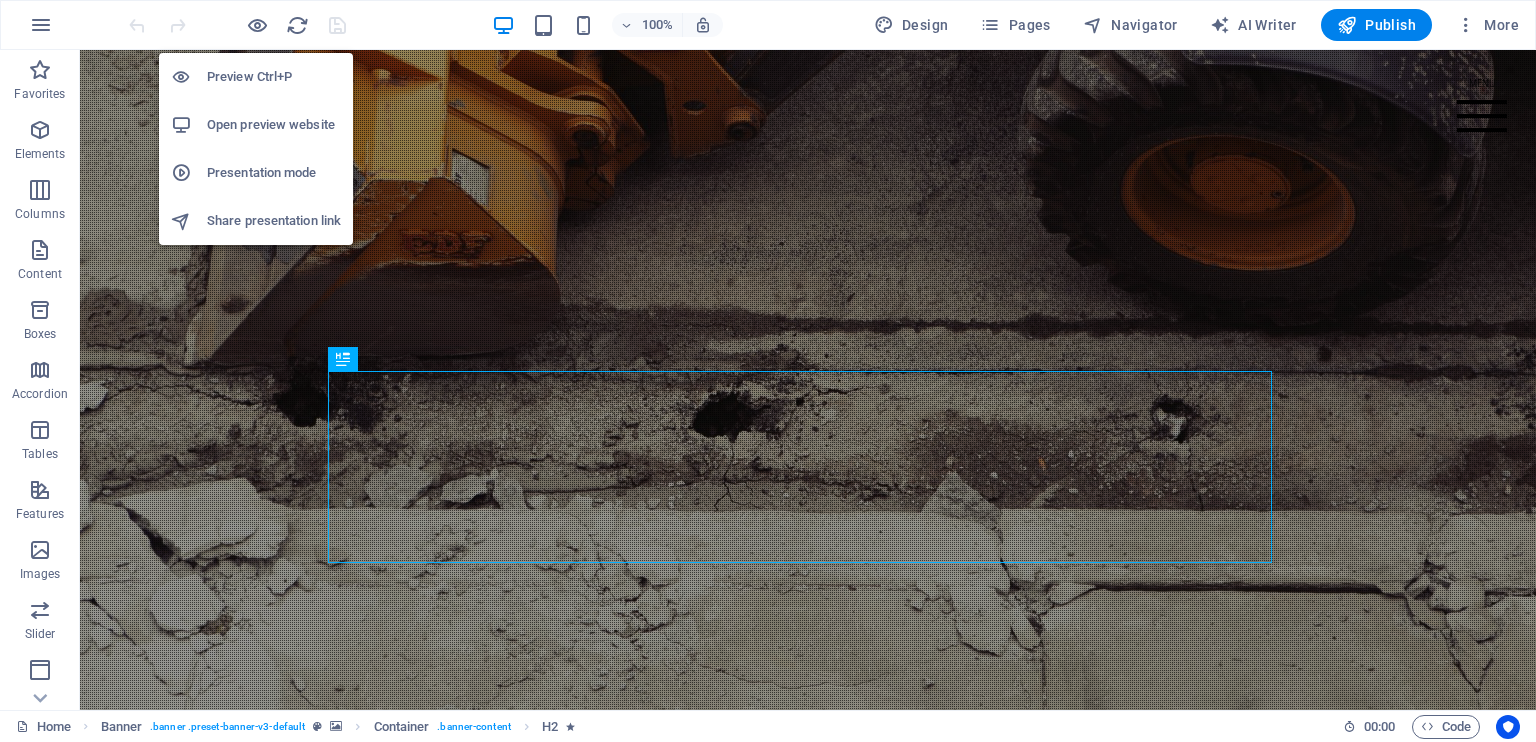 click on "Open preview website" at bounding box center (274, 125) 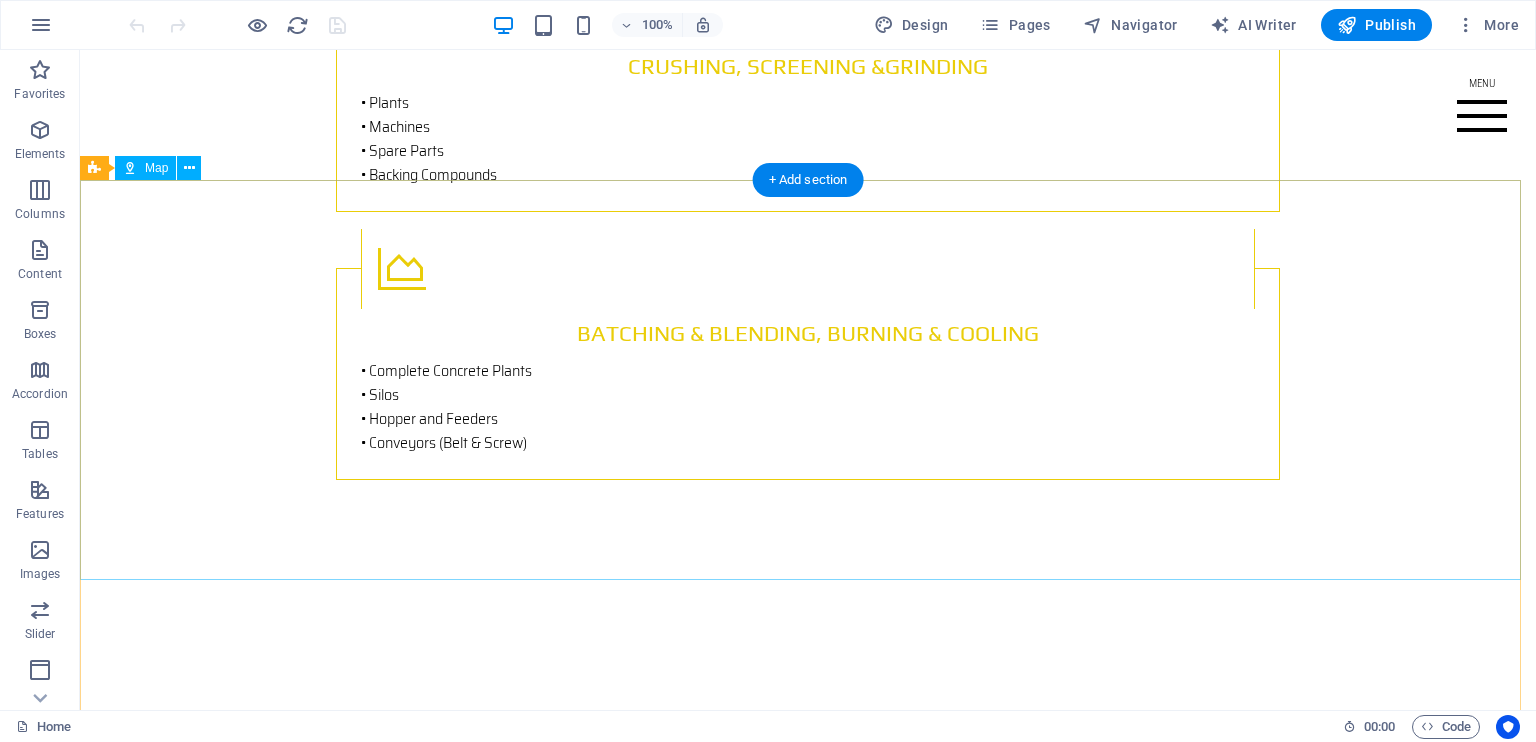 scroll, scrollTop: 3823, scrollLeft: 0, axis: vertical 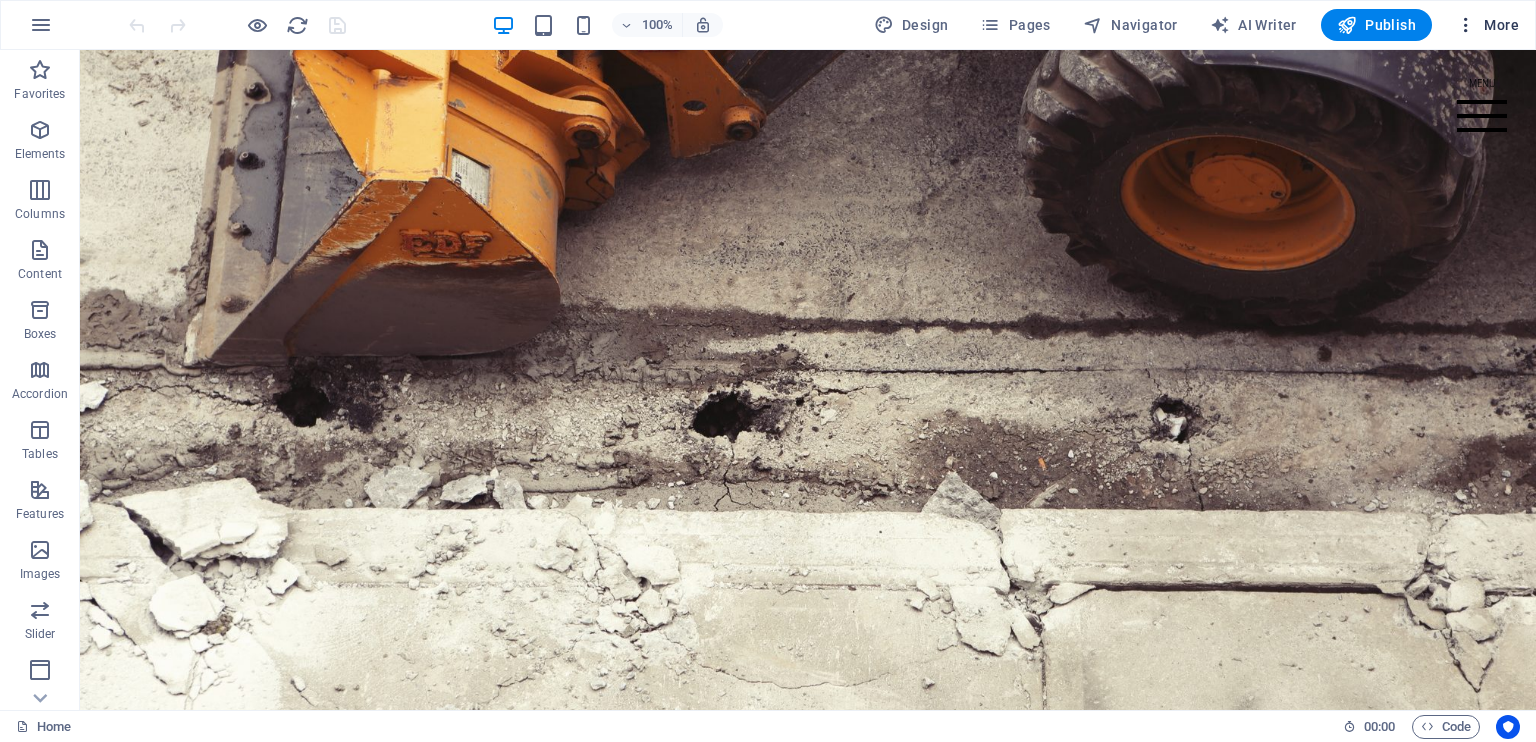 click on "More" at bounding box center (1487, 25) 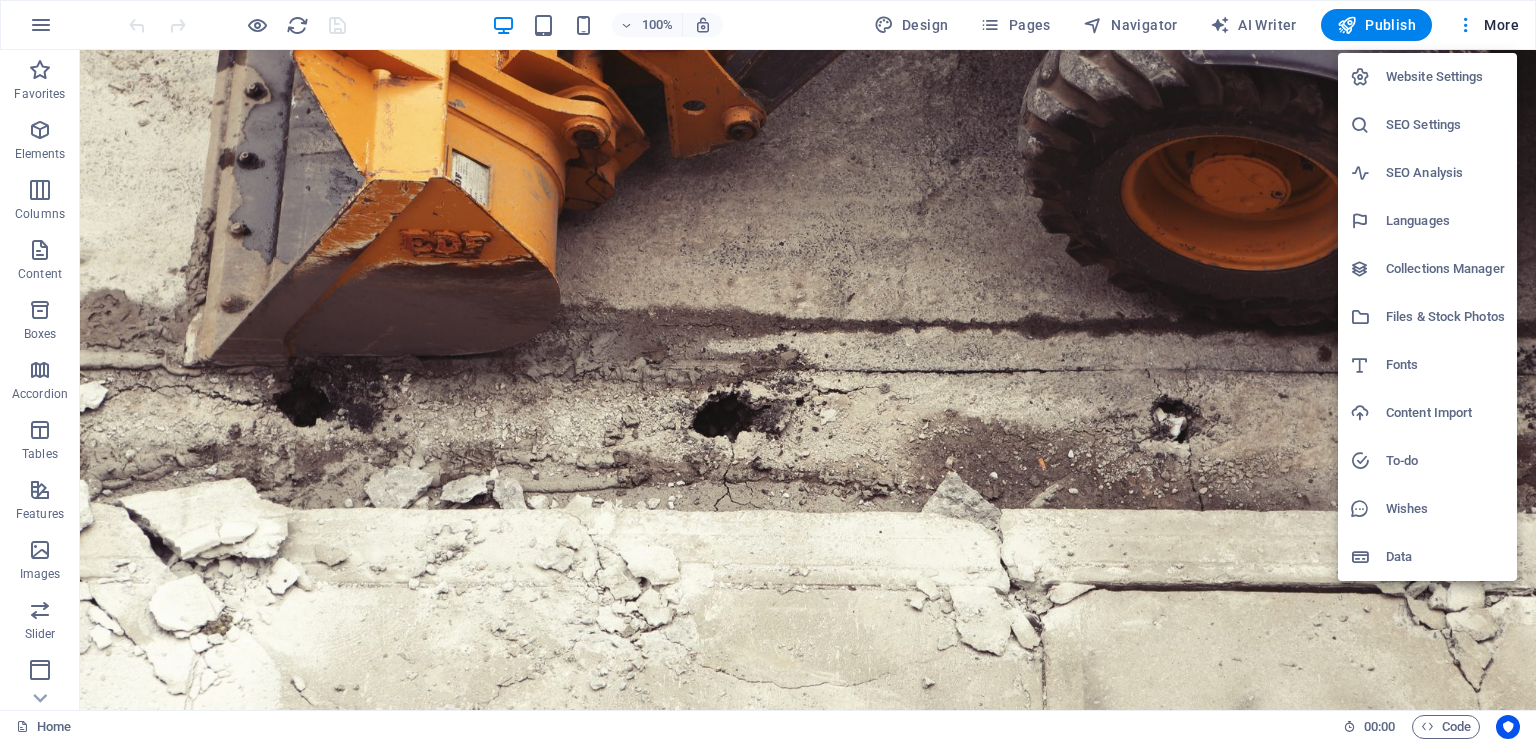 click on "Languages" at bounding box center (1445, 221) 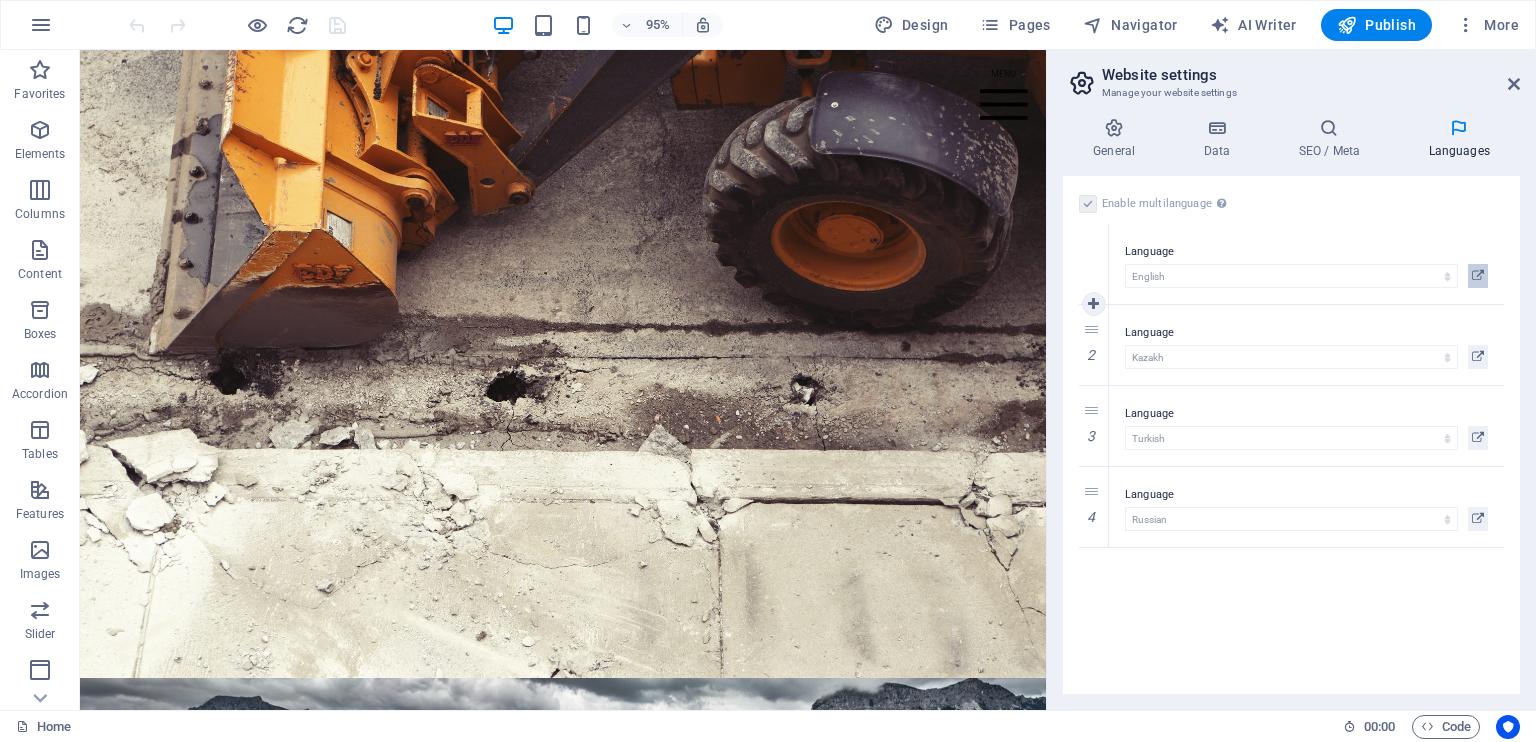 click at bounding box center (1478, 276) 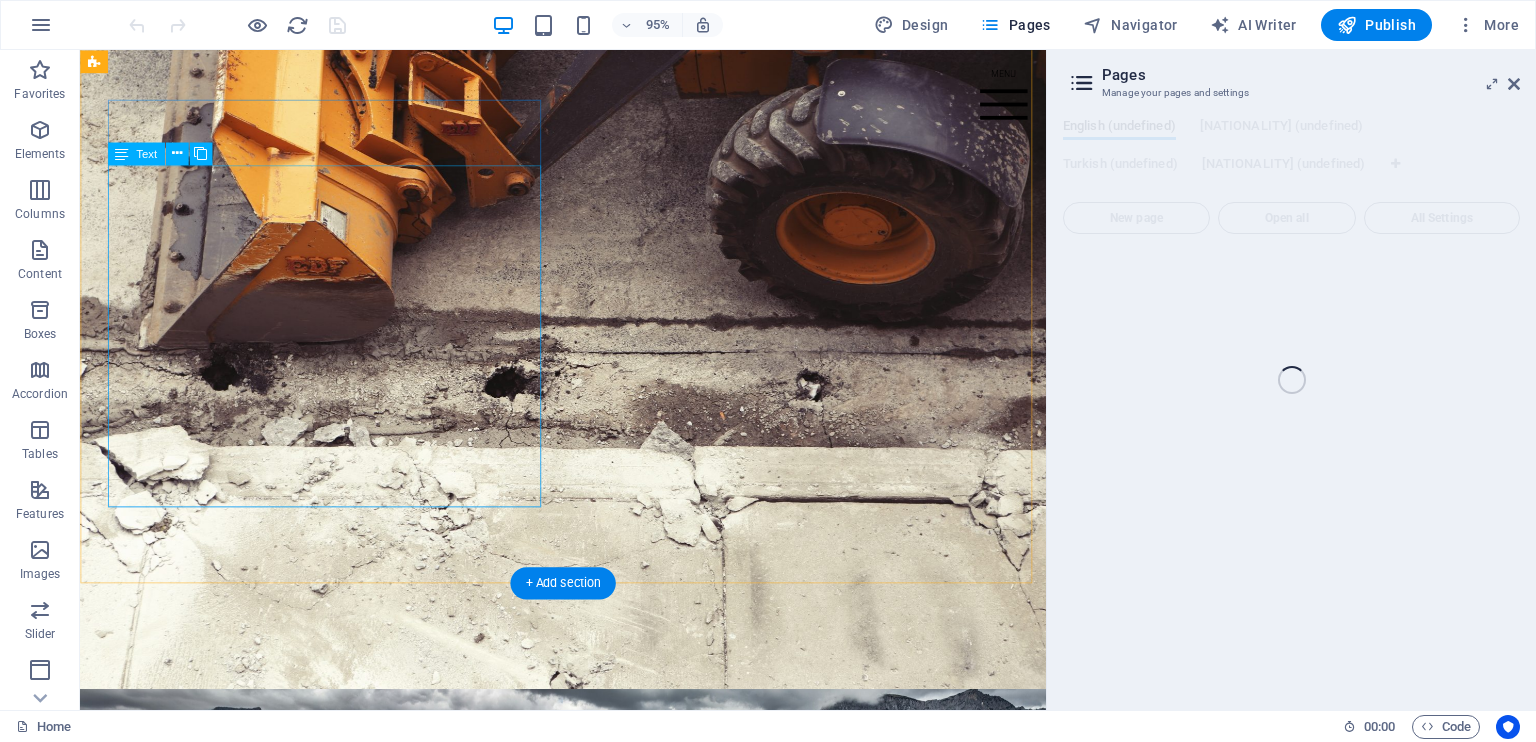 scroll, scrollTop: 0, scrollLeft: 0, axis: both 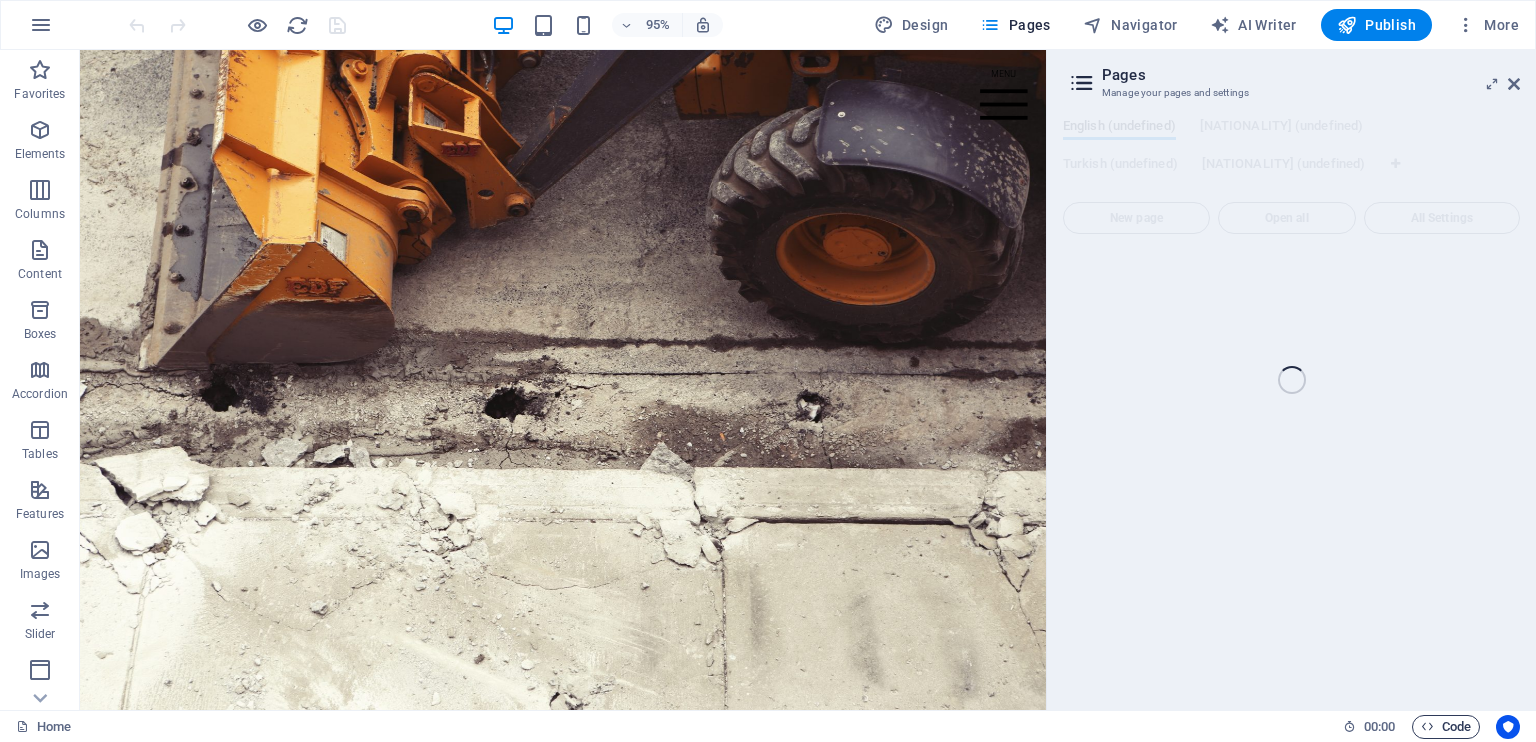 click on "Code" at bounding box center (1446, 727) 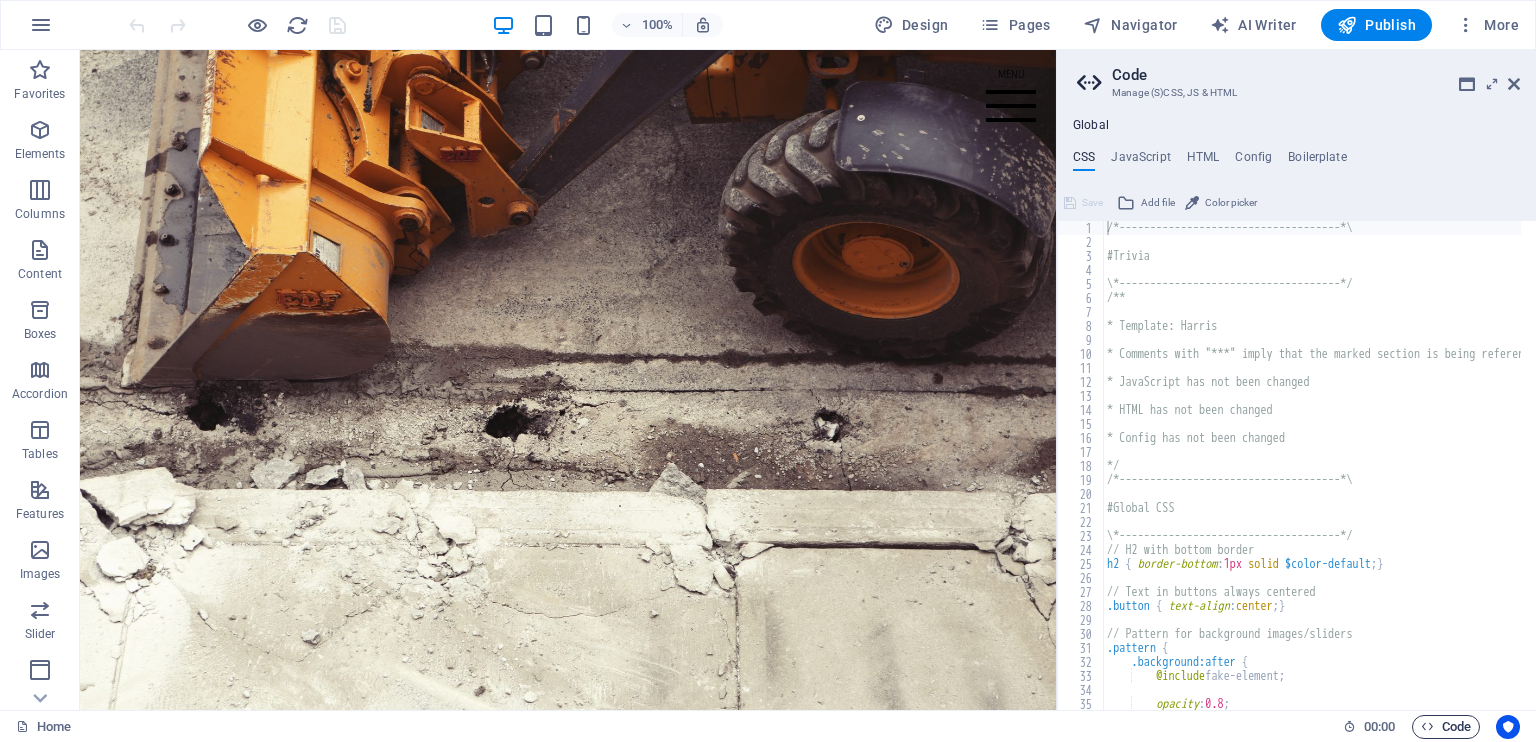click on "Code" at bounding box center (1446, 727) 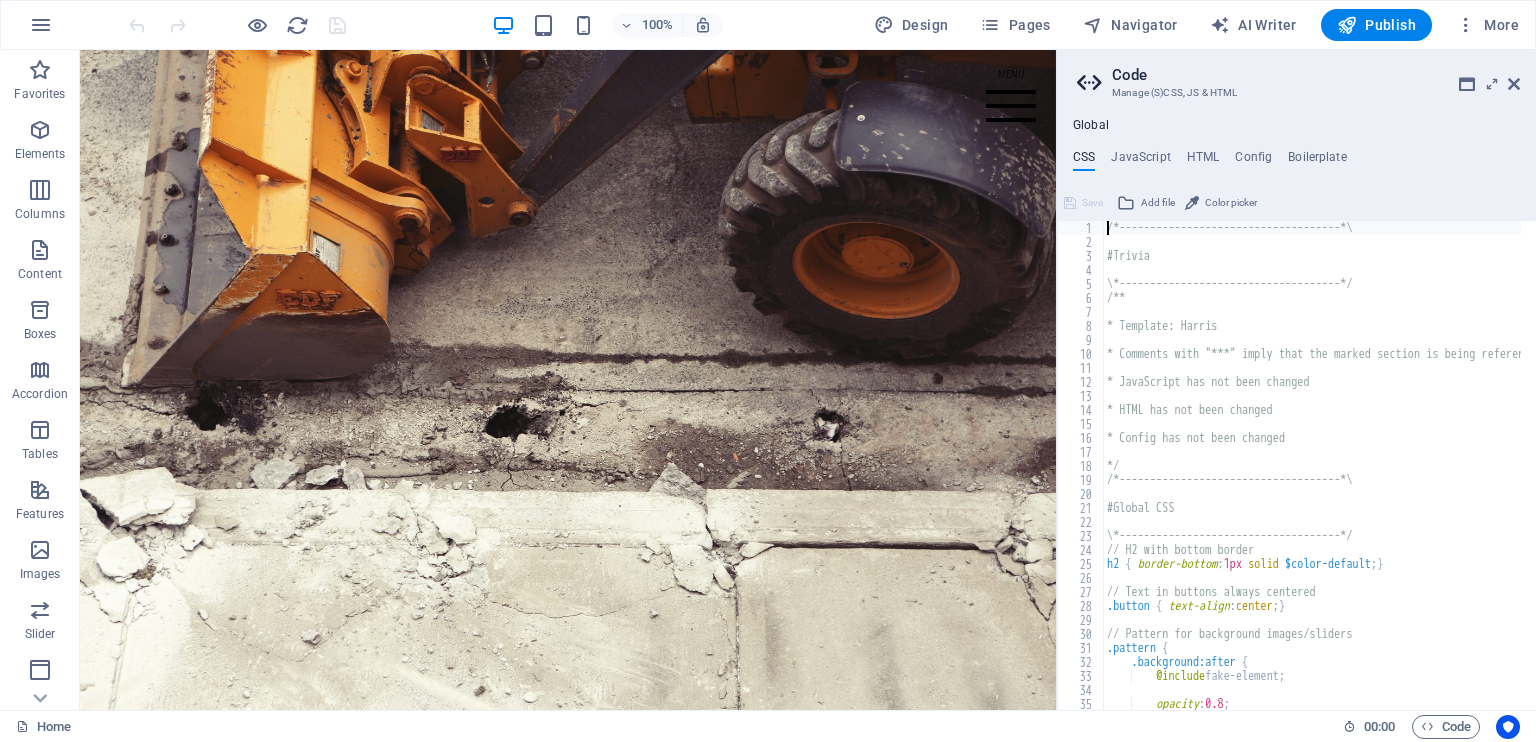 click on "Code" at bounding box center [1316, 75] 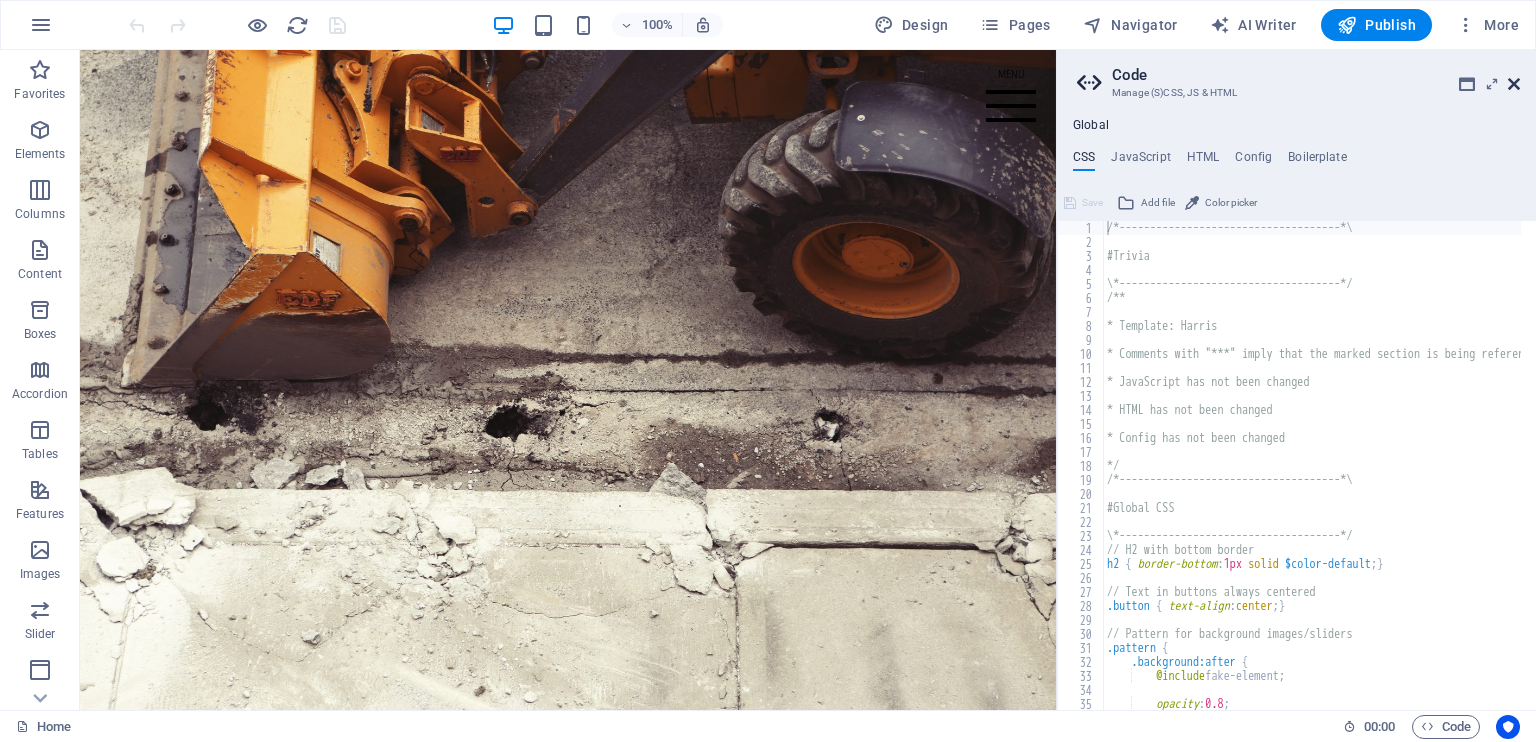 click at bounding box center (1514, 84) 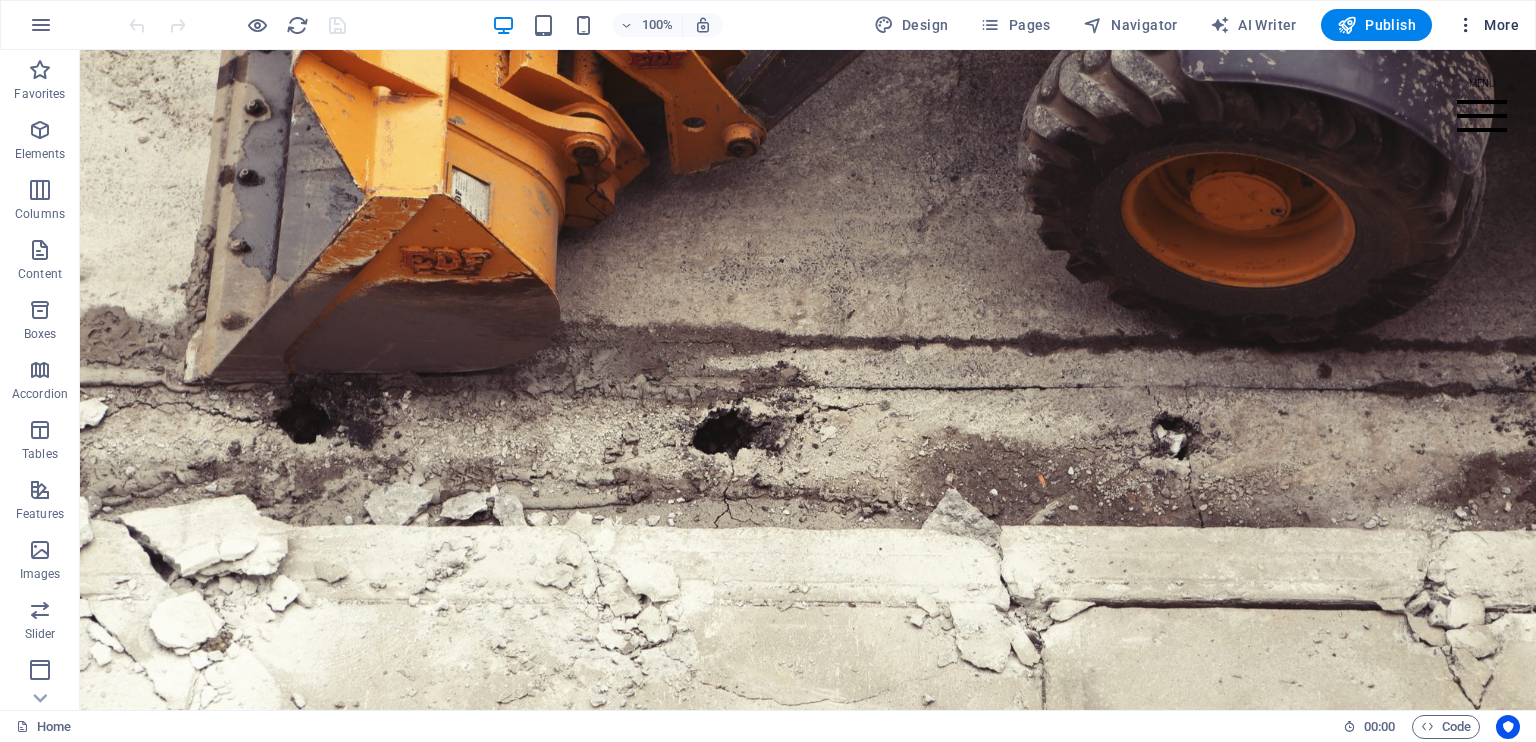 click on "More" at bounding box center [1487, 25] 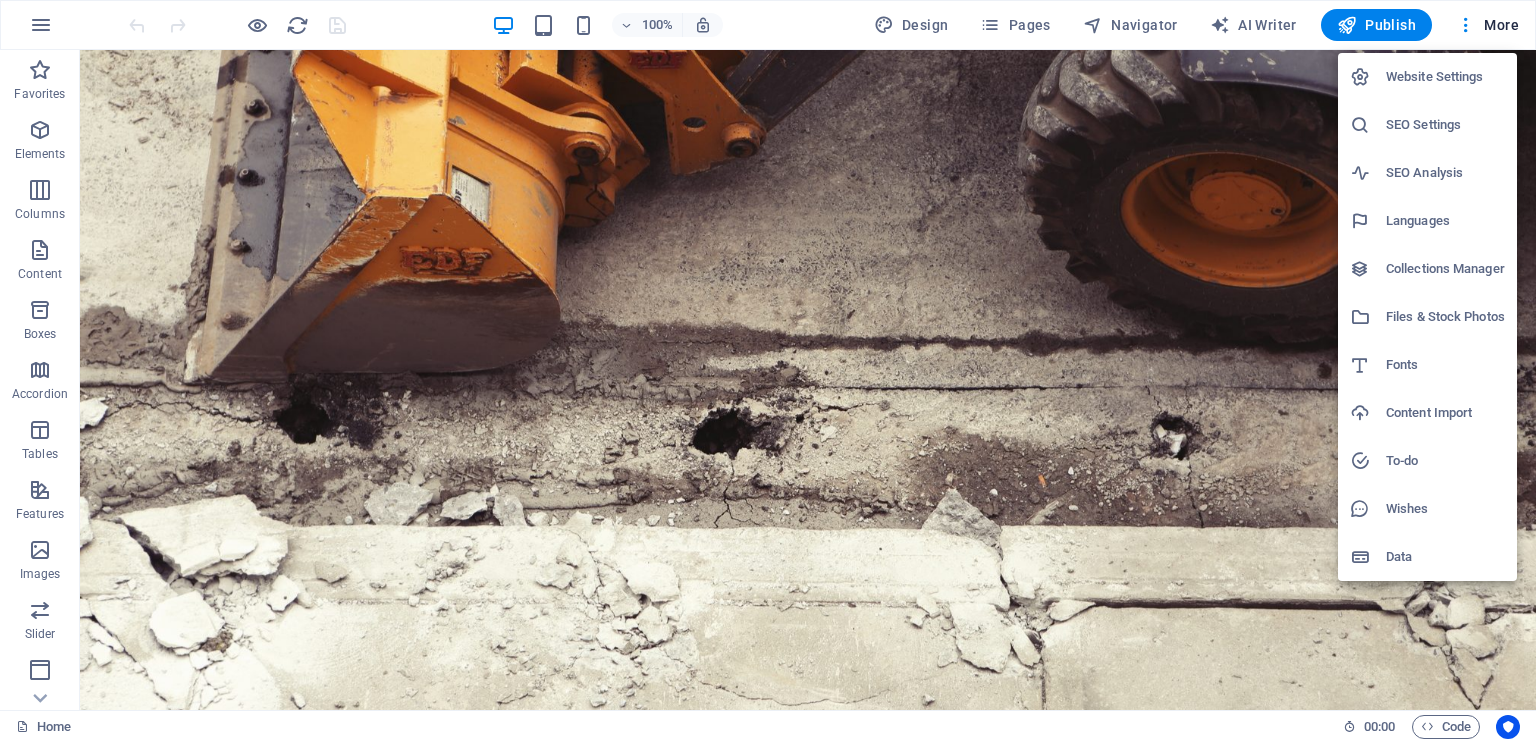 click on "Languages" at bounding box center (1445, 221) 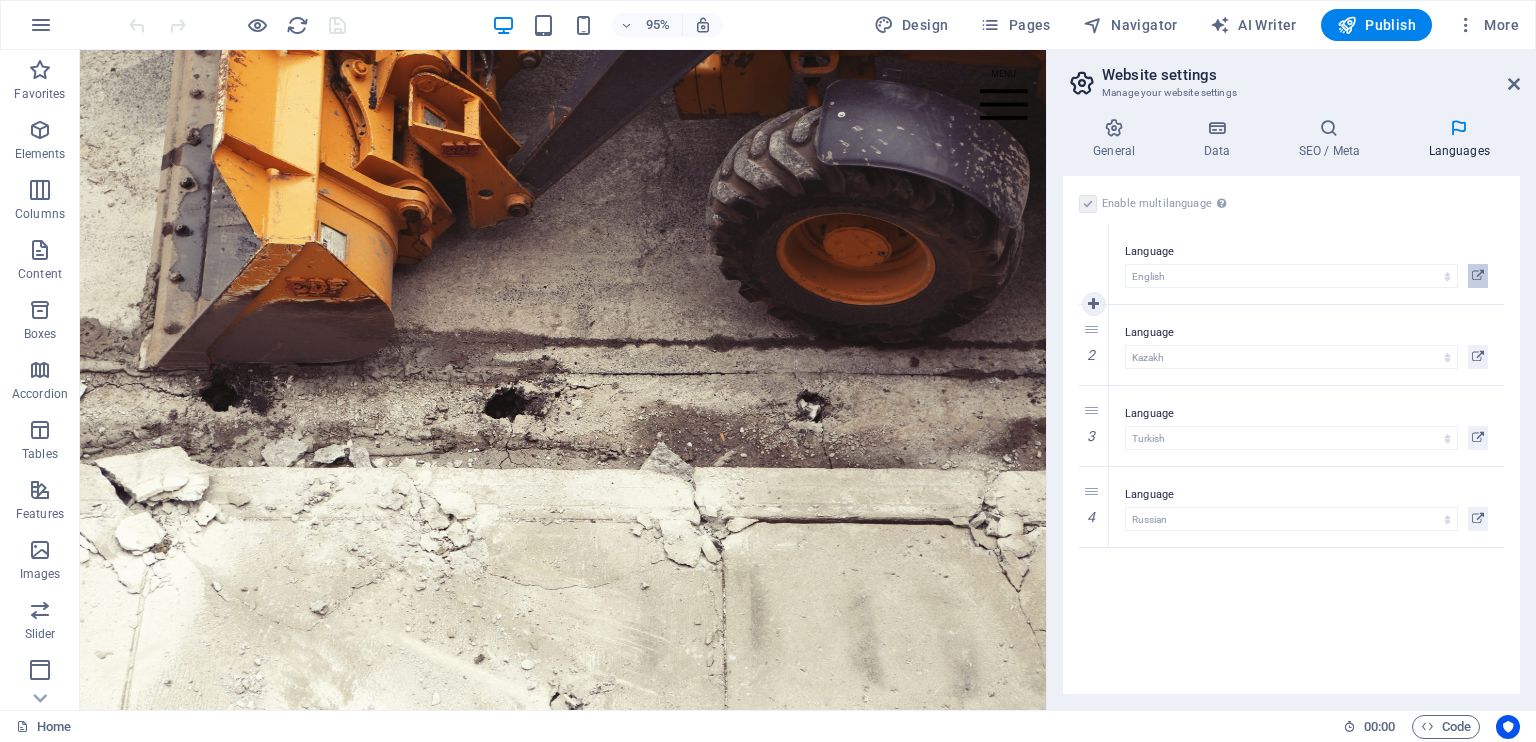 click at bounding box center (1478, 276) 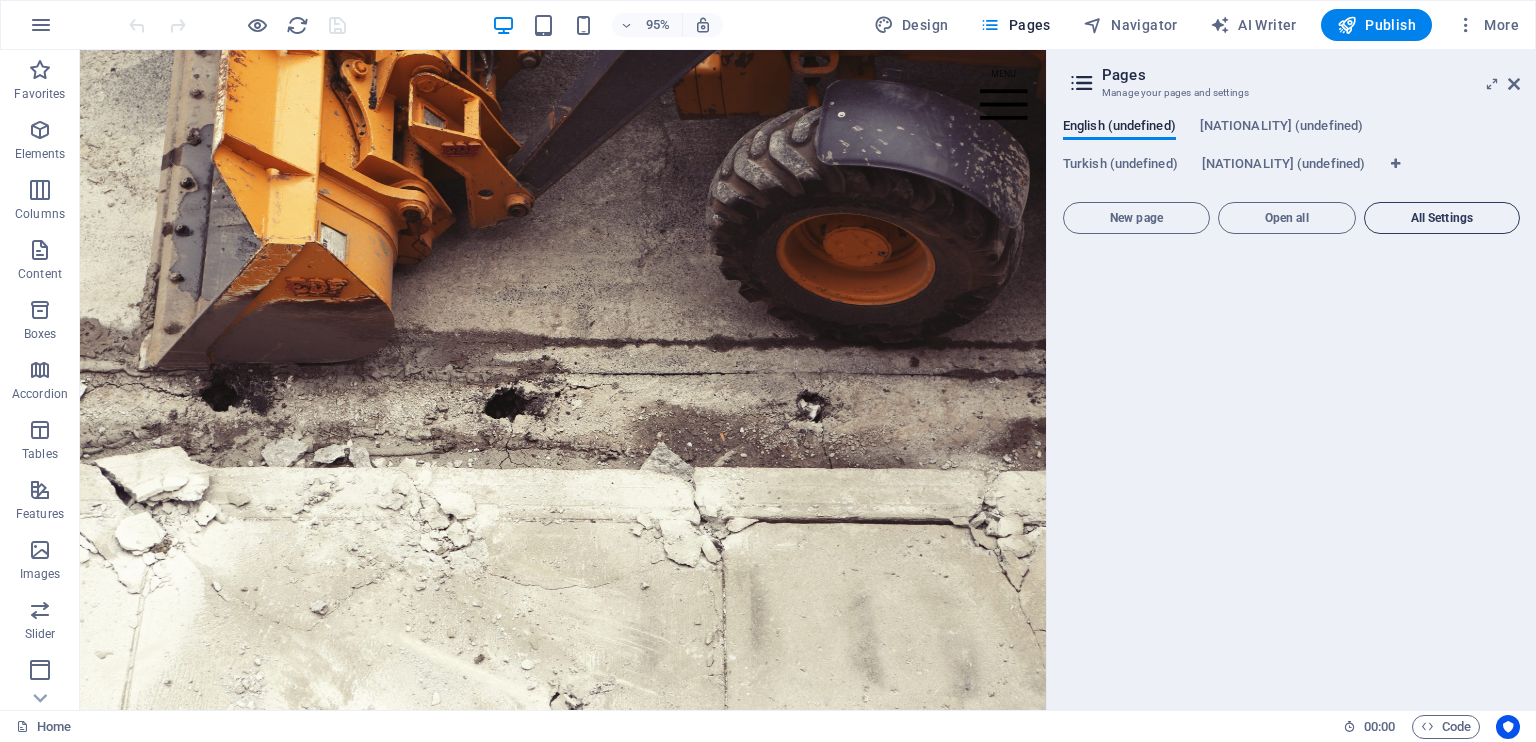 click on "All Settings" at bounding box center [1442, 218] 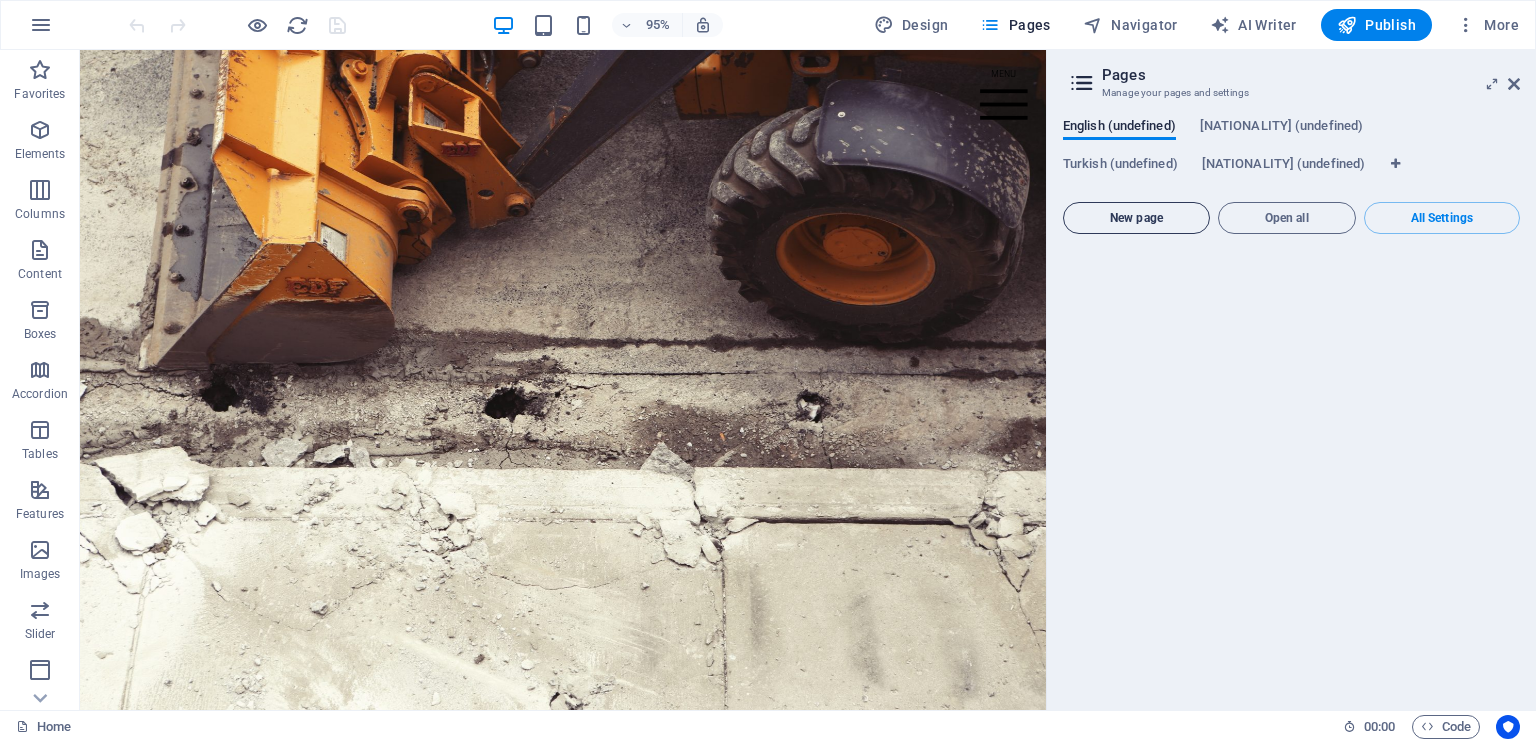 click on "New page" at bounding box center (1136, 218) 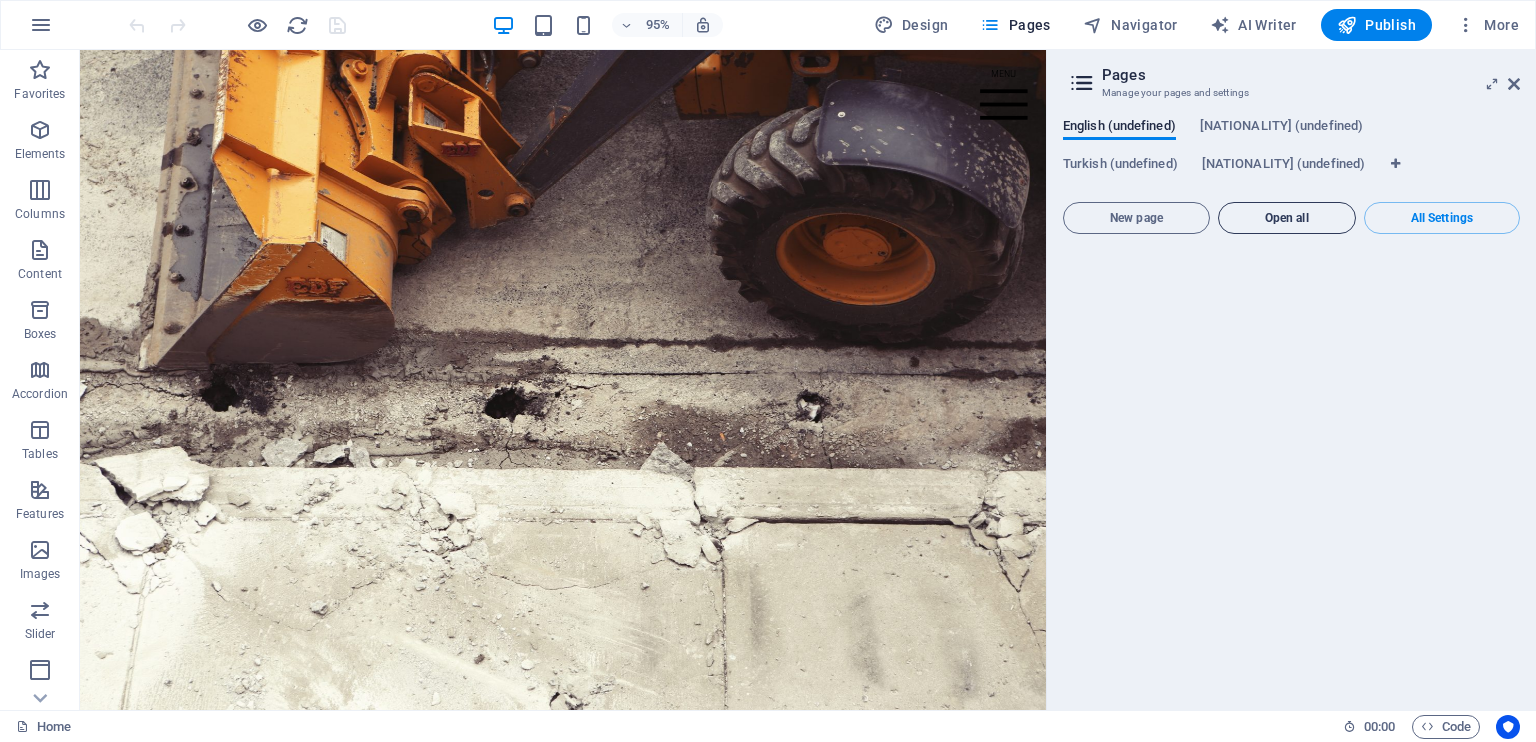 click on "Open all" at bounding box center (1287, 218) 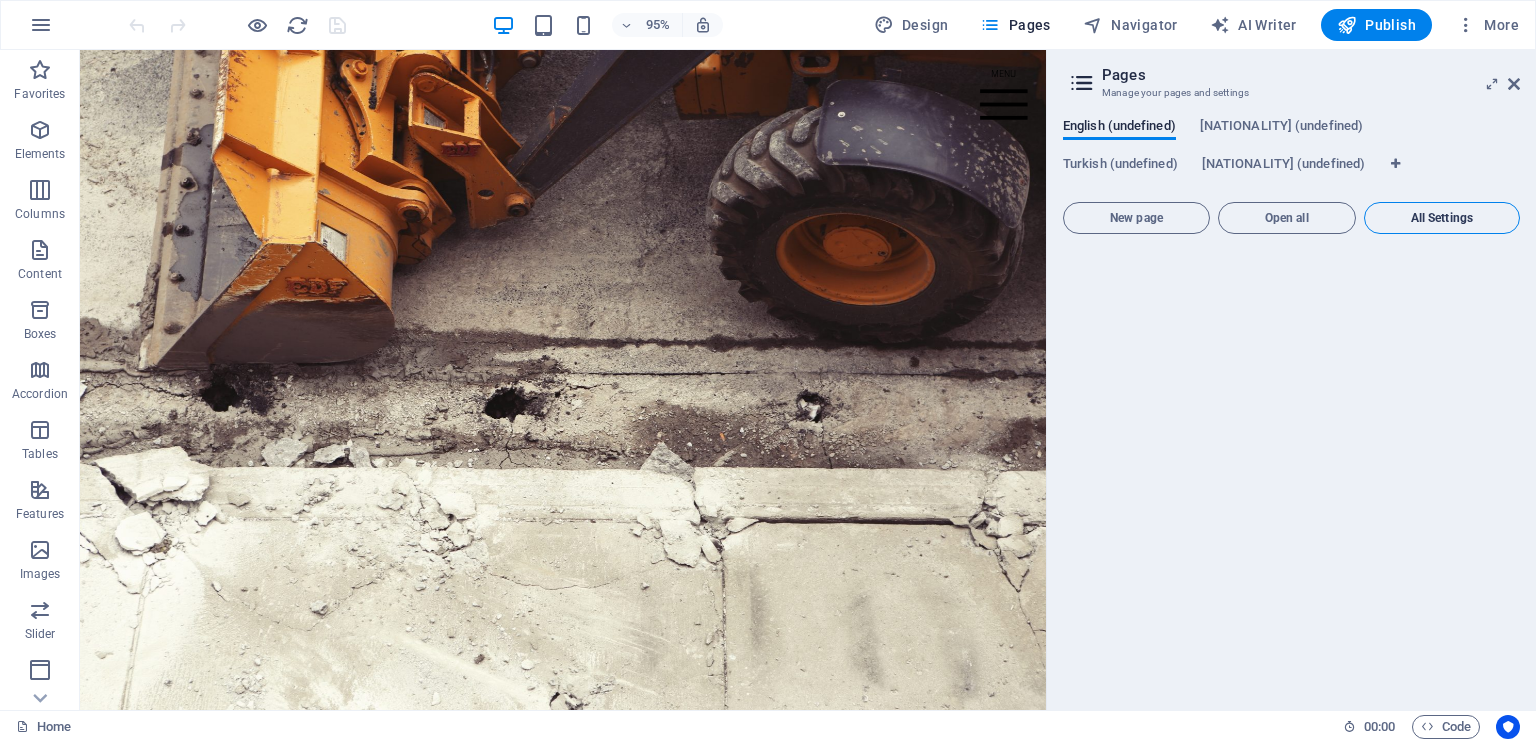 click on "All Settings" at bounding box center [1442, 218] 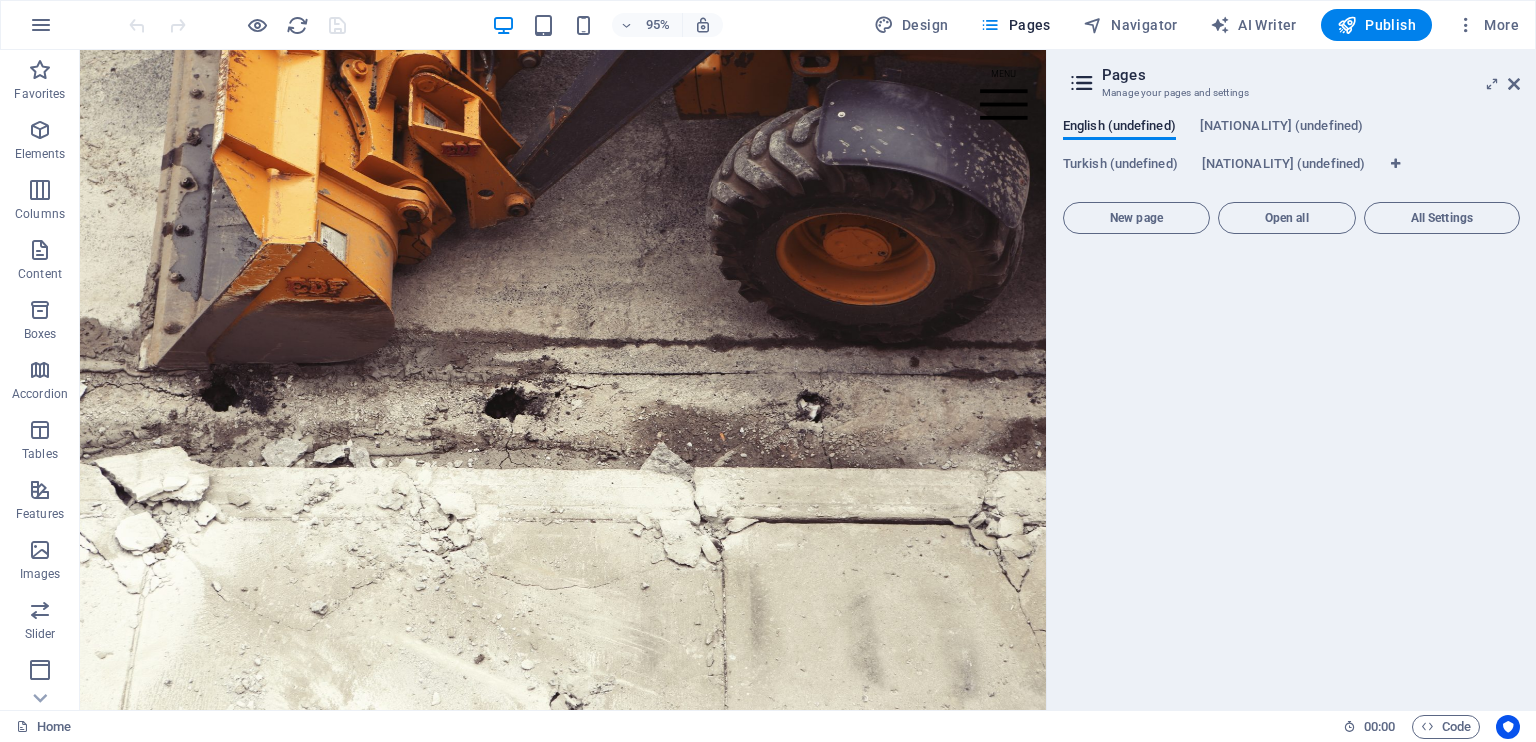 click at bounding box center [1082, 83] 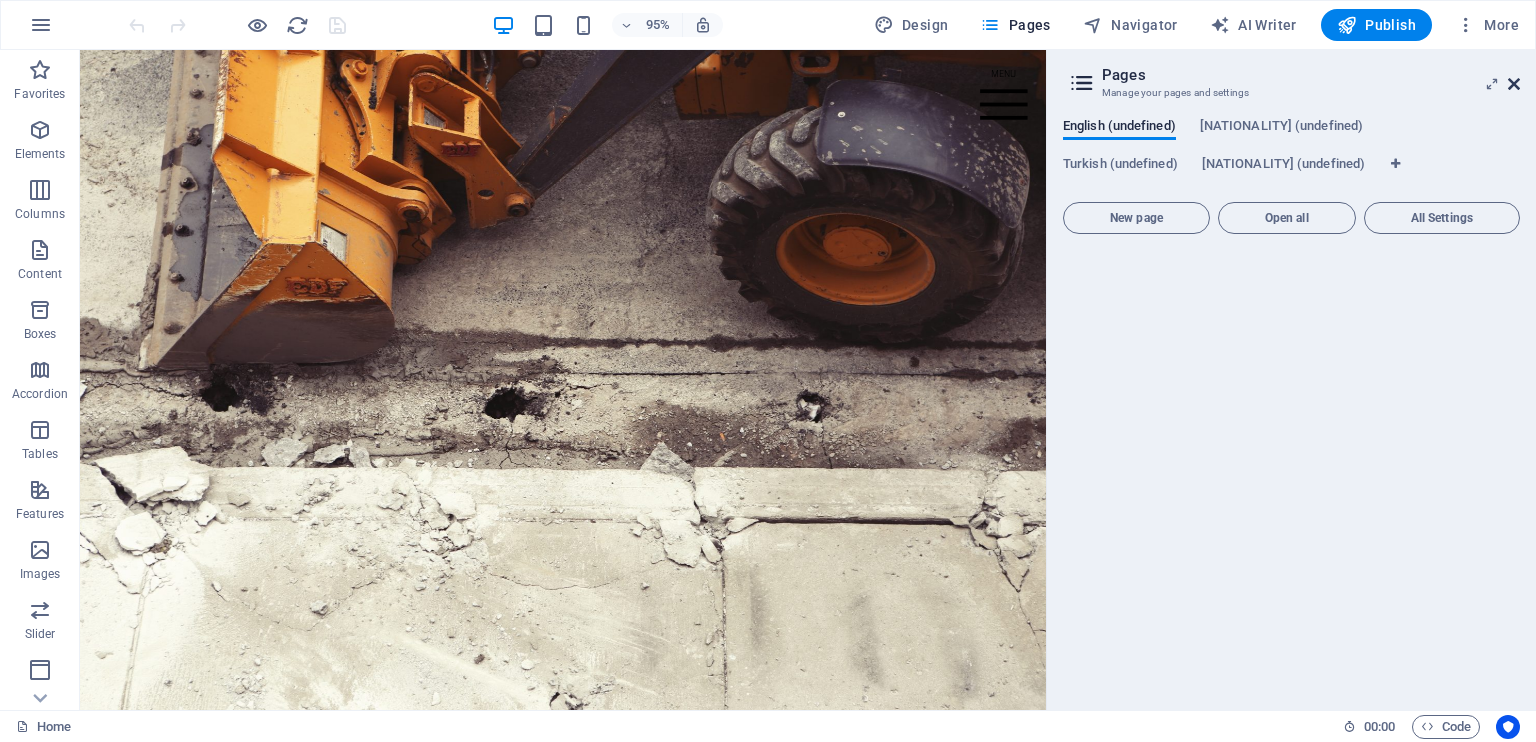 click at bounding box center (1514, 84) 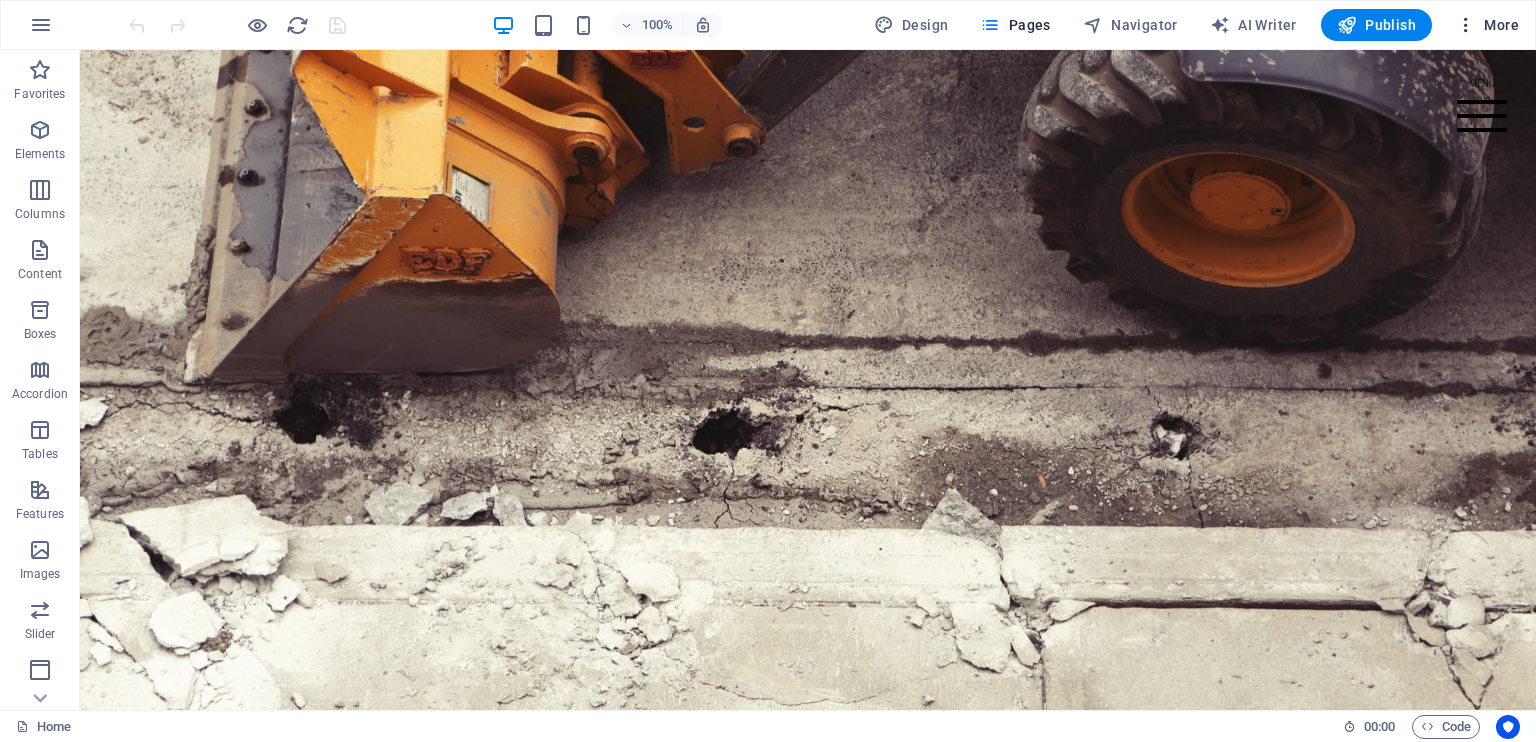 click on "More" at bounding box center (1487, 25) 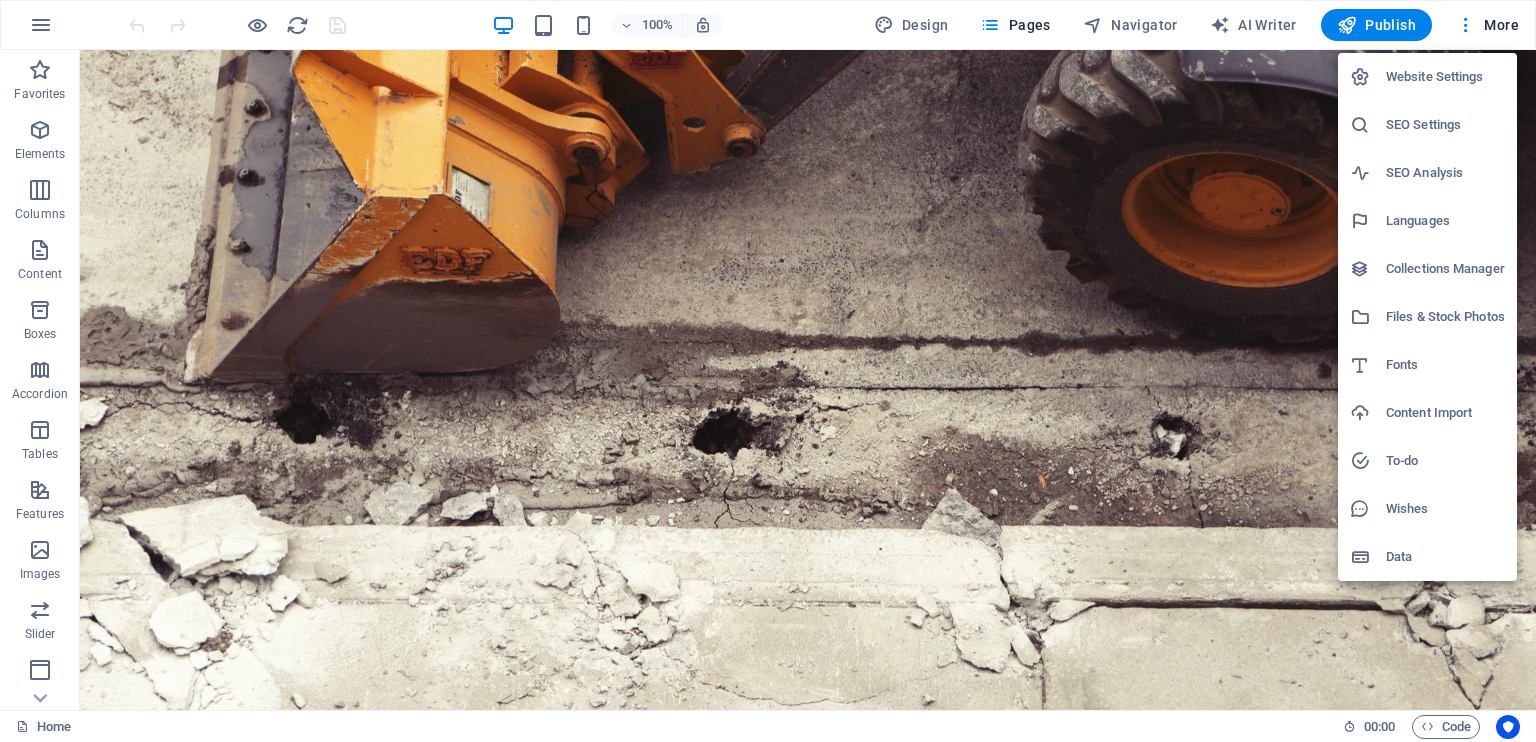 click on "Languages" at bounding box center (1445, 221) 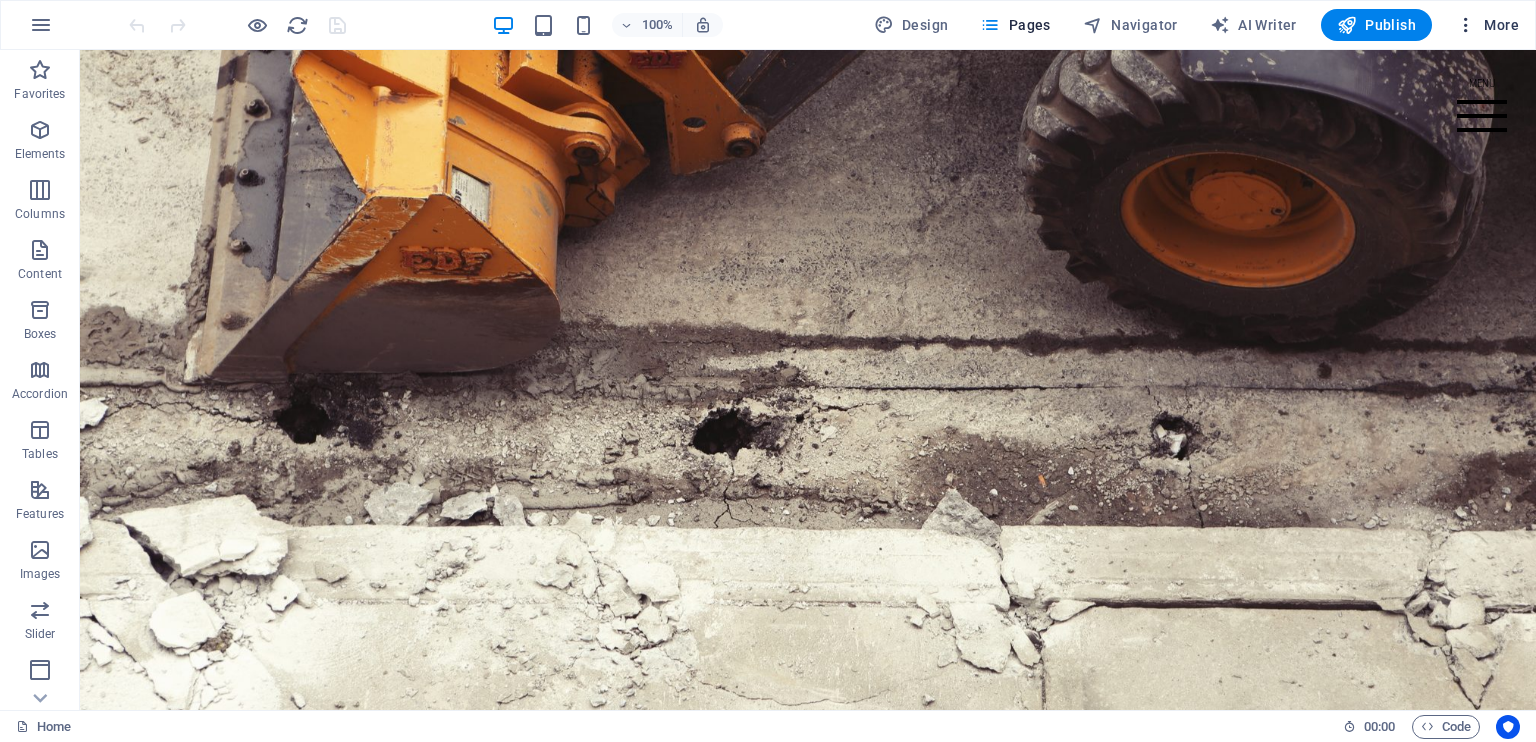 click on "More" at bounding box center (1487, 25) 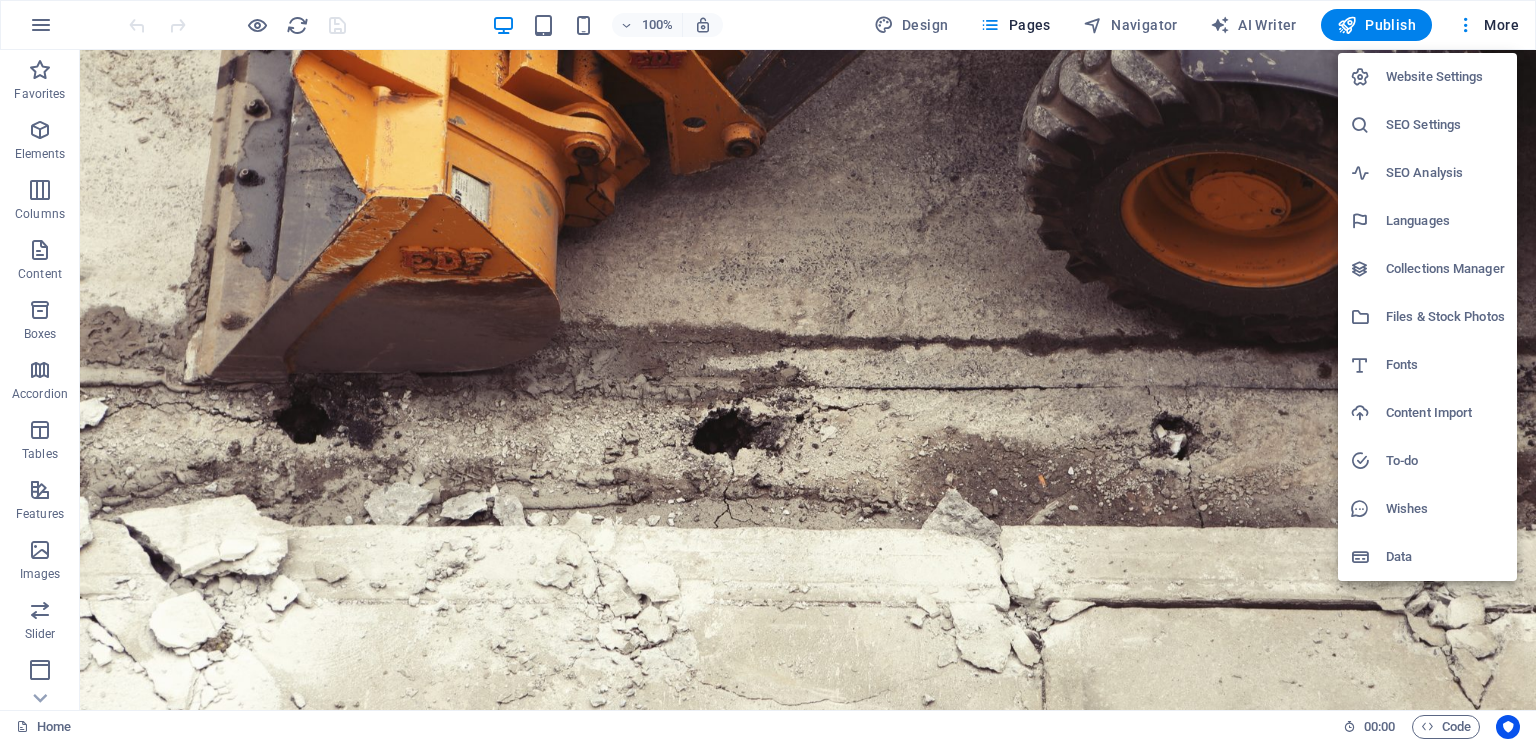 click on "Languages" at bounding box center [1445, 221] 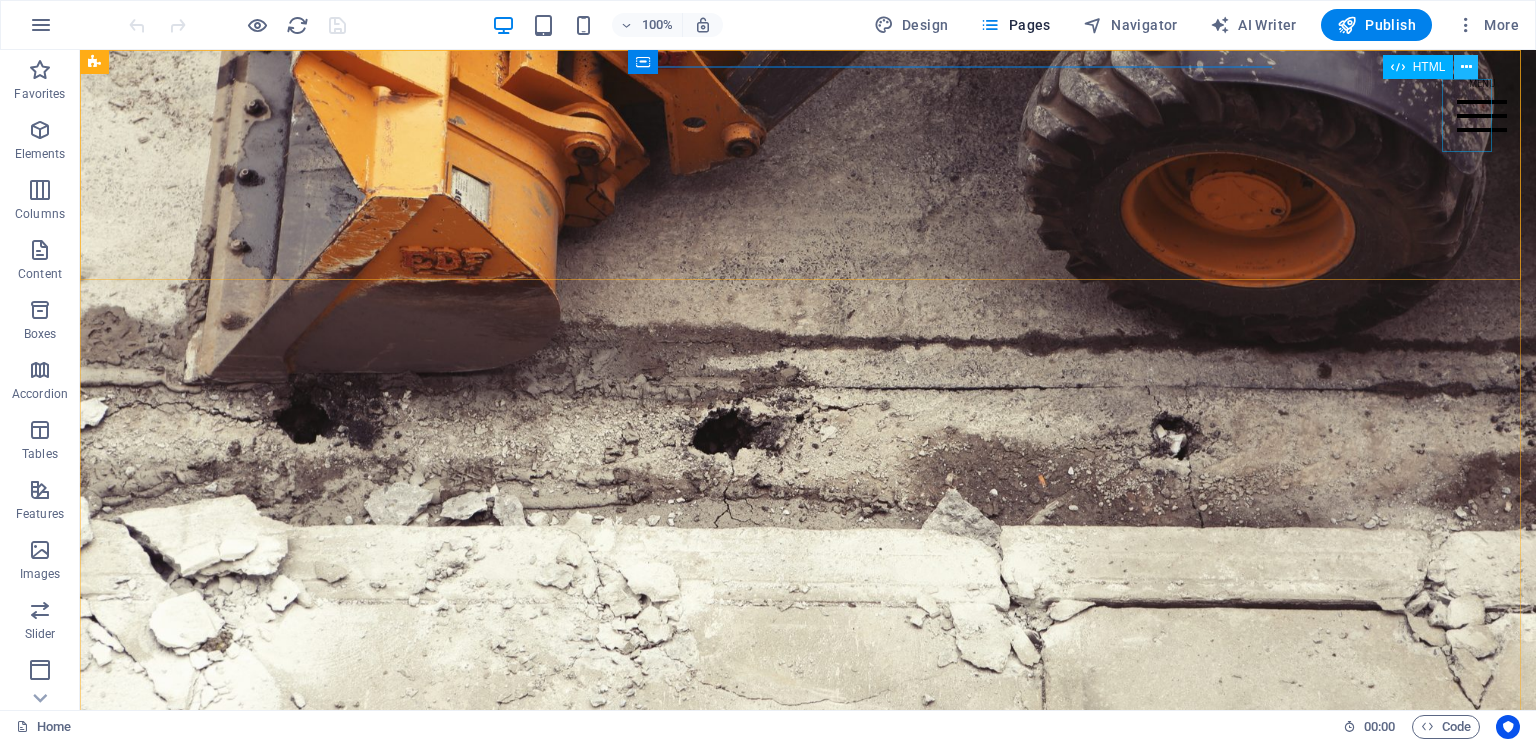 click at bounding box center (1466, 67) 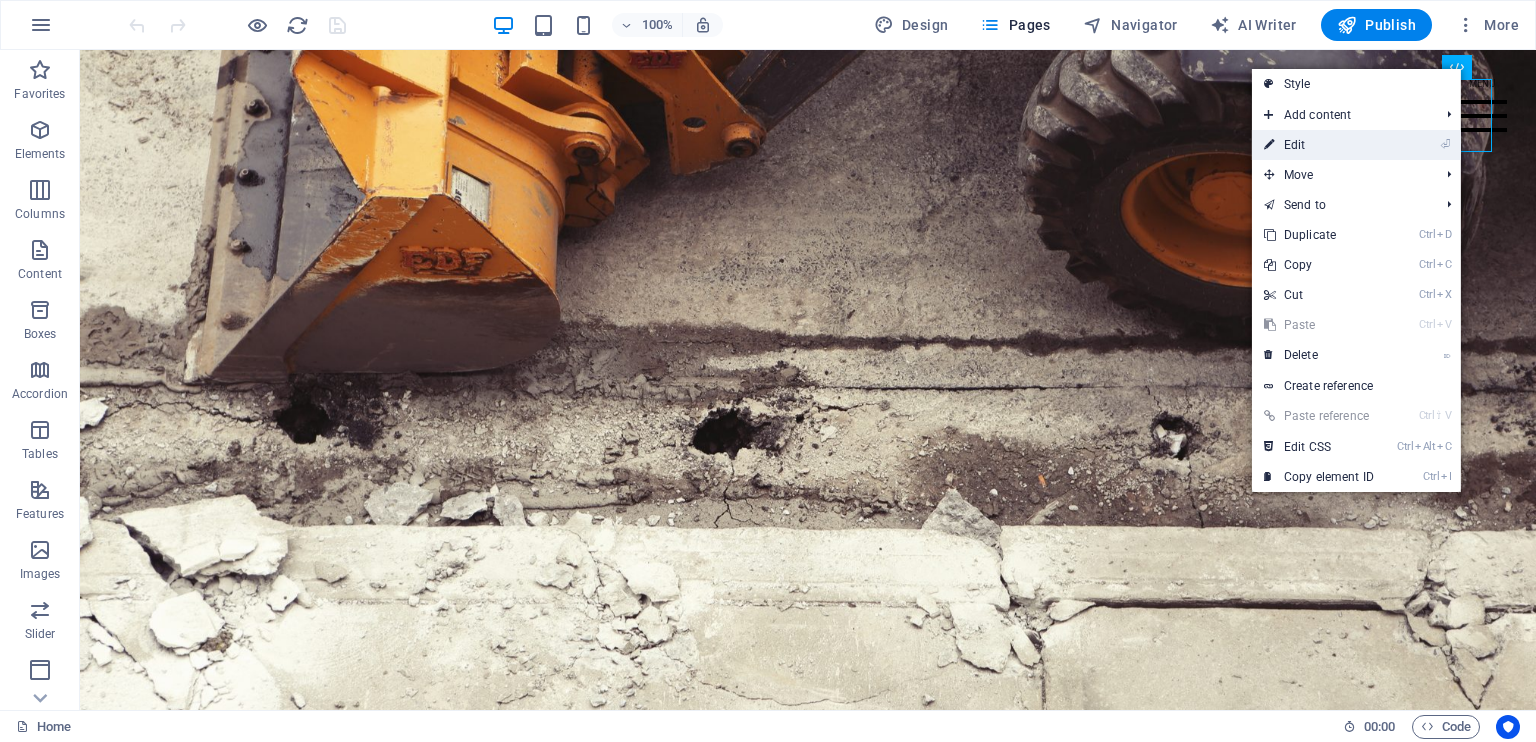 click on "⏎  Edit" at bounding box center (1319, 145) 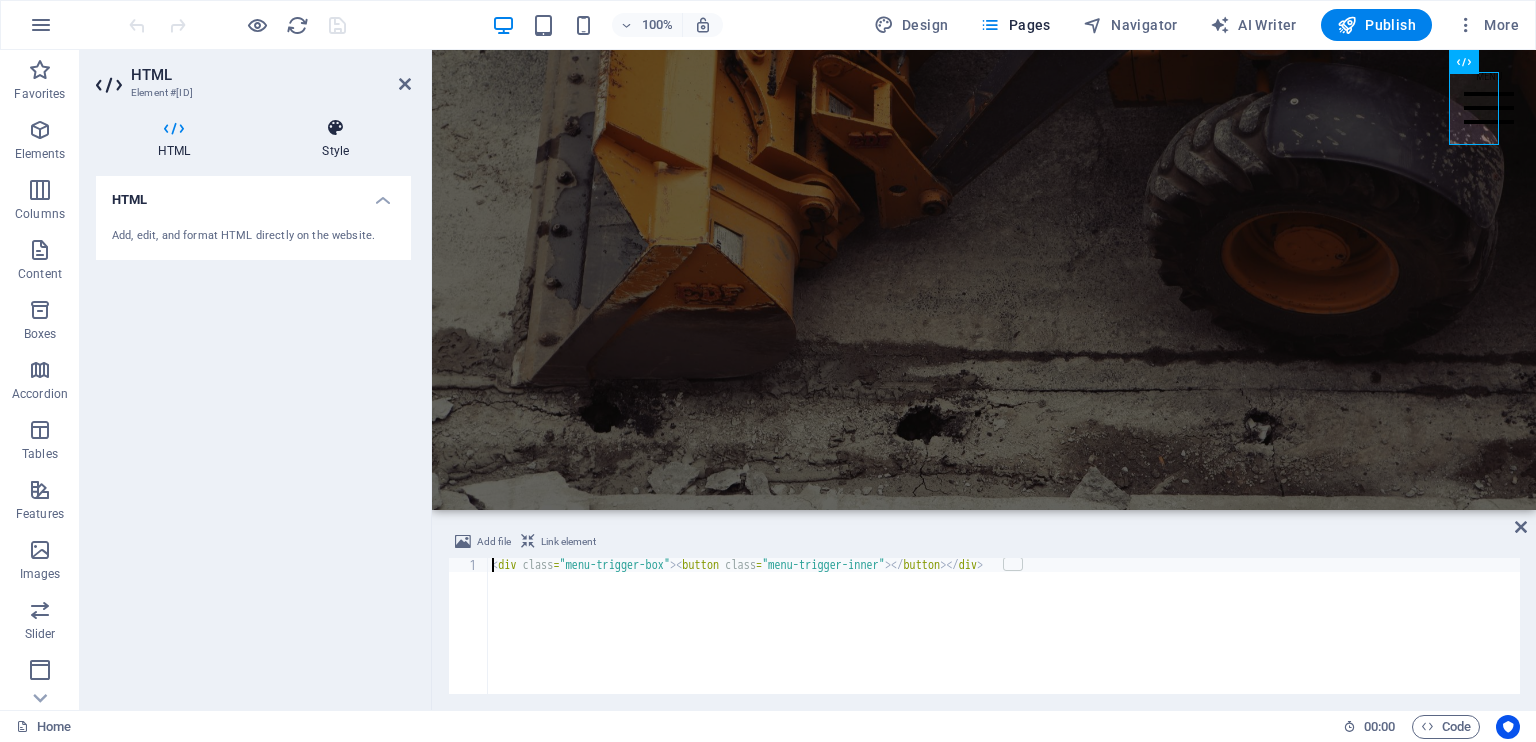 click at bounding box center [335, 128] 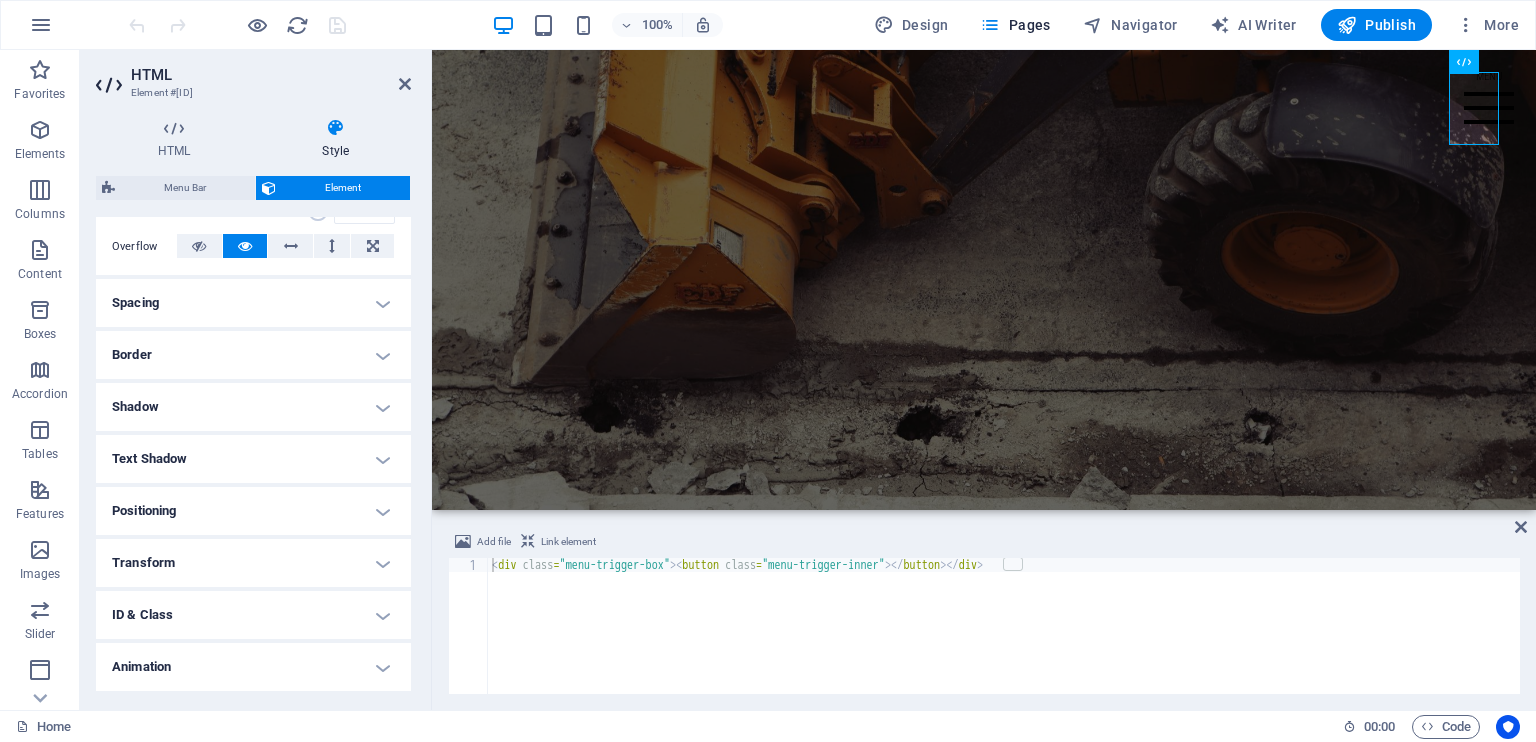 scroll, scrollTop: 367, scrollLeft: 0, axis: vertical 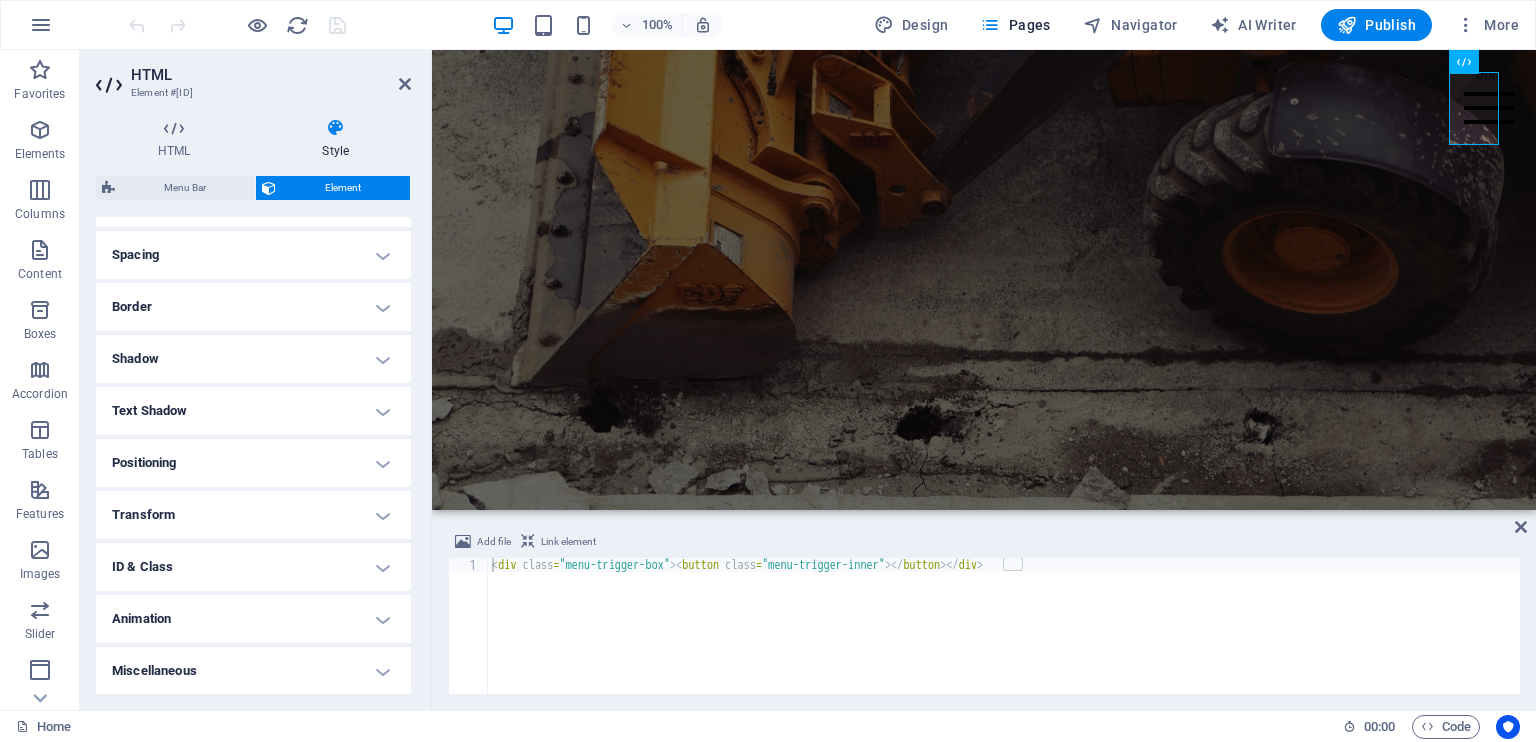 click on "Text Shadow" at bounding box center [253, 411] 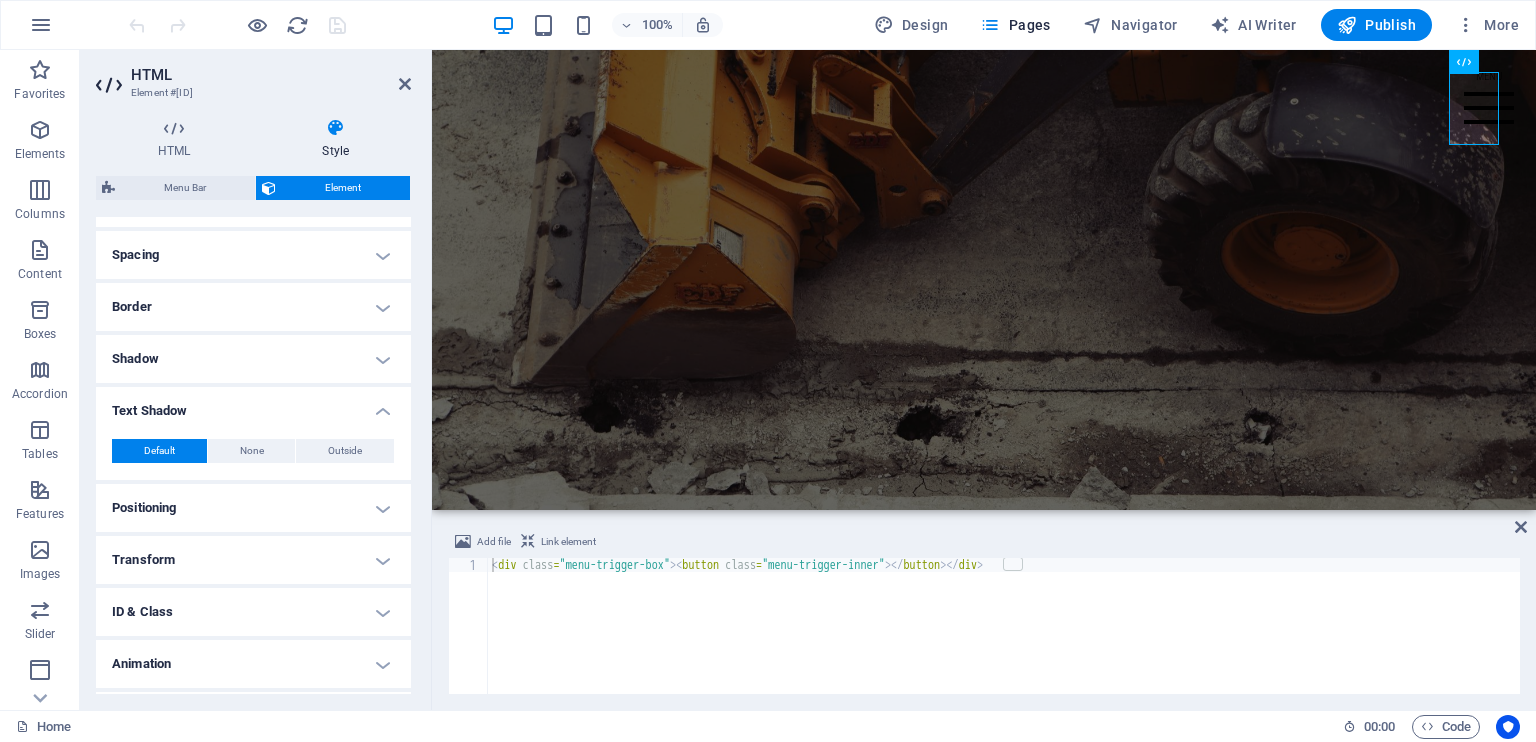 click on "Text Shadow" at bounding box center [253, 405] 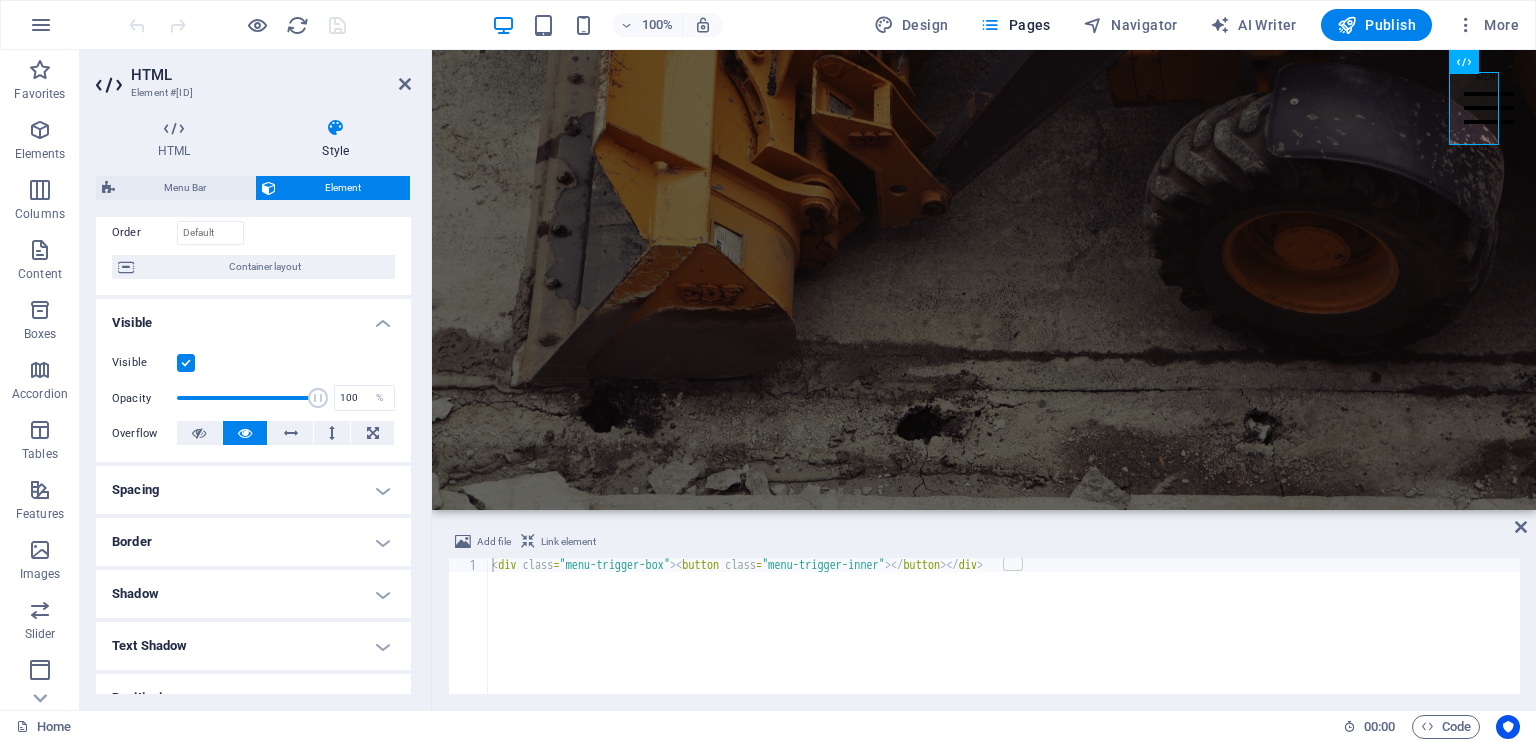 scroll, scrollTop: 0, scrollLeft: 0, axis: both 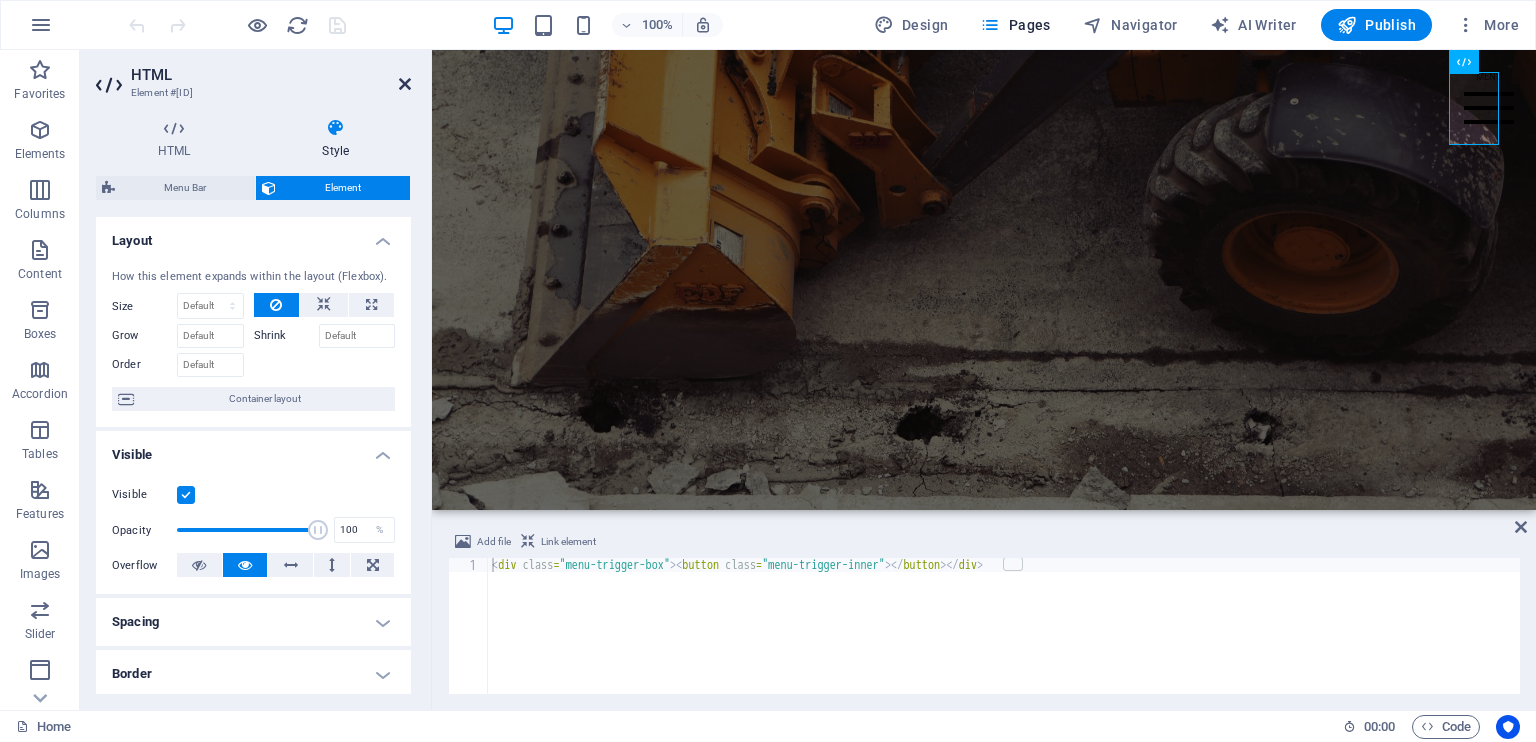 click at bounding box center (405, 84) 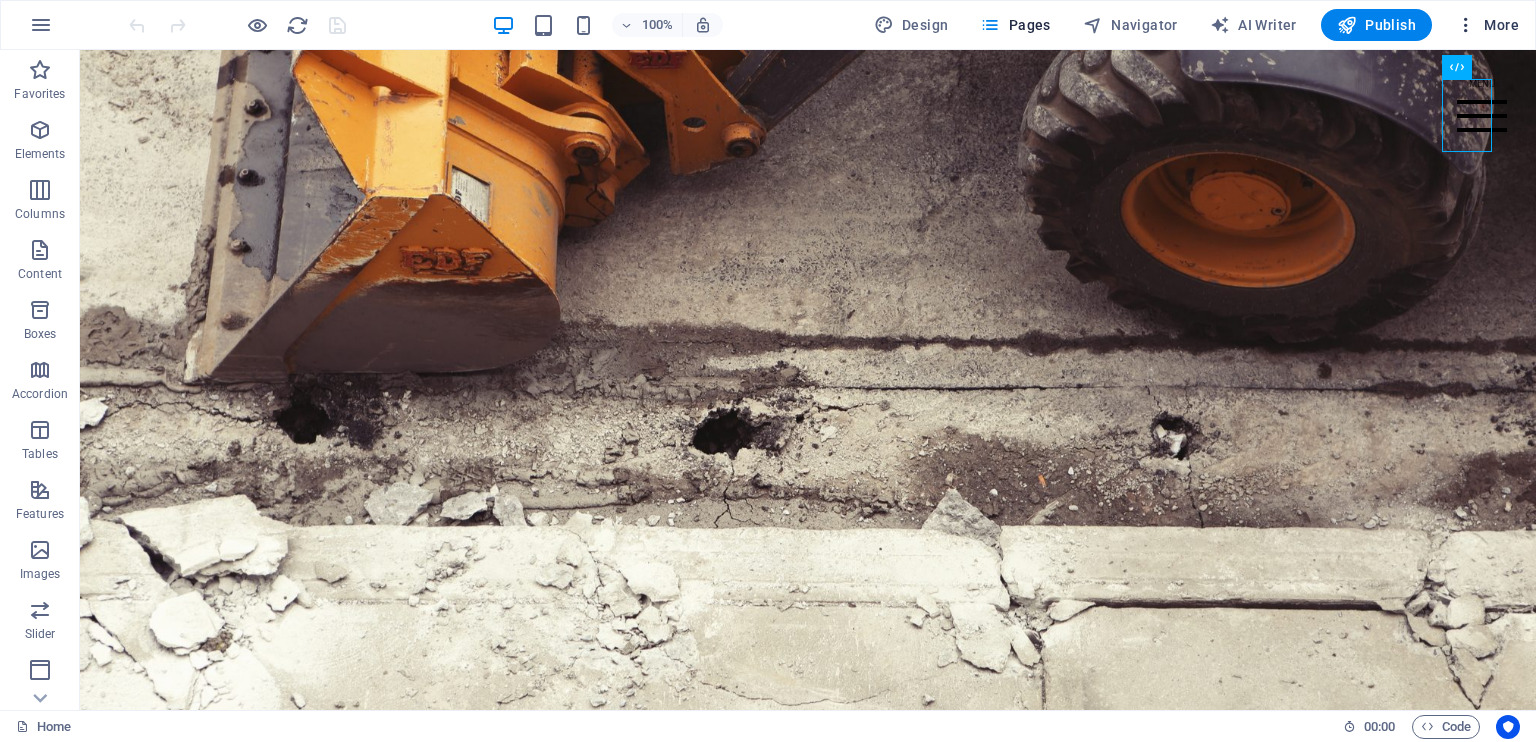 click on "More" at bounding box center [1487, 25] 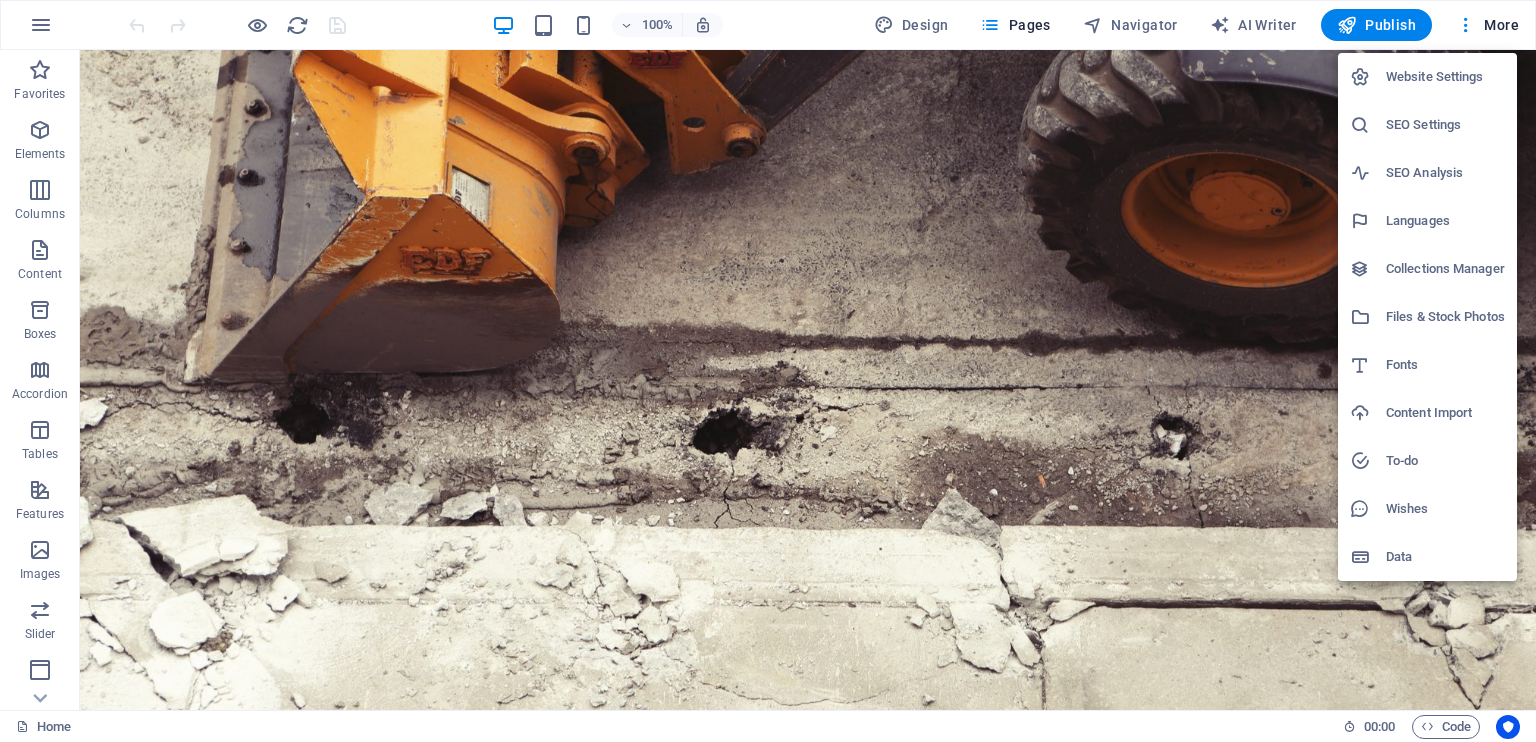 click on "Languages" at bounding box center [1445, 221] 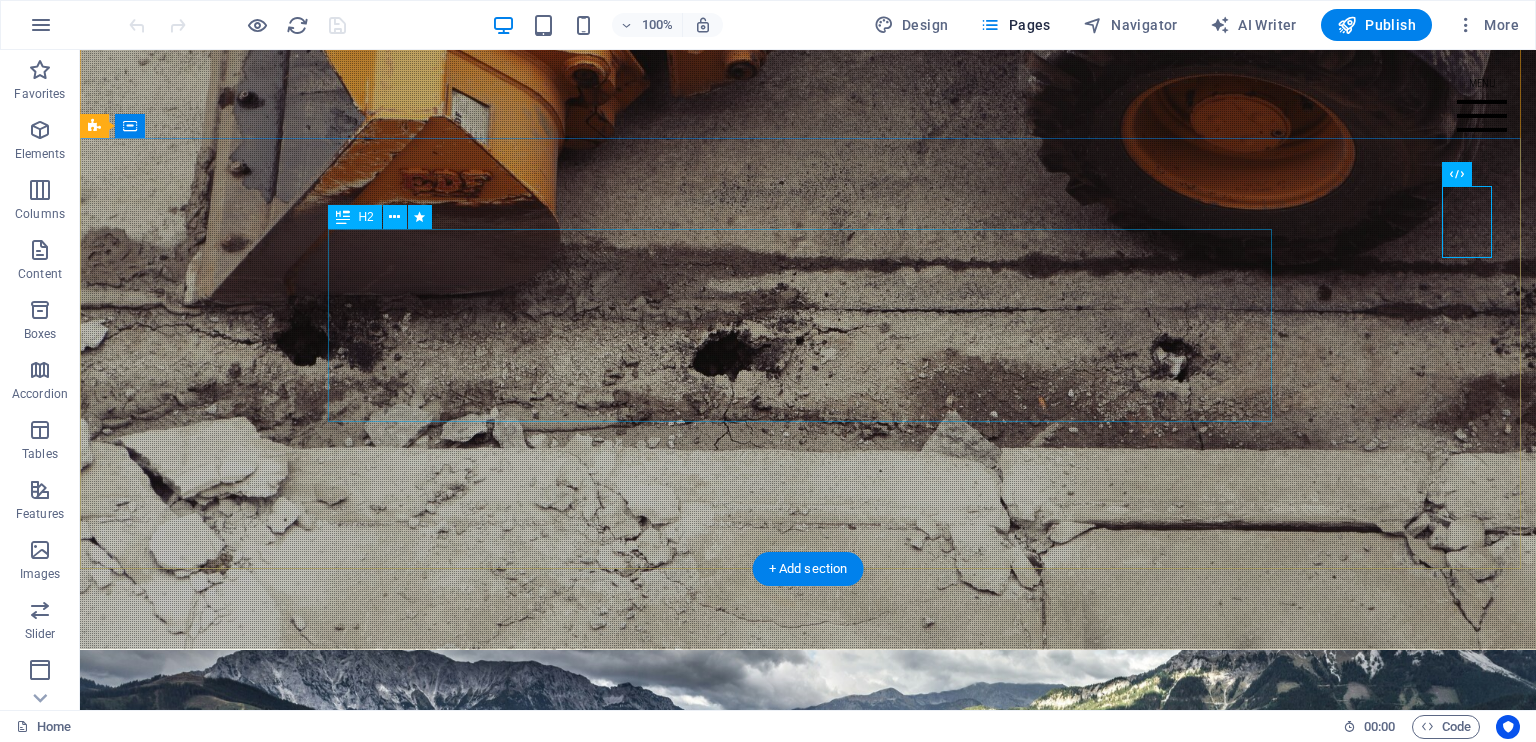 scroll, scrollTop: 0, scrollLeft: 0, axis: both 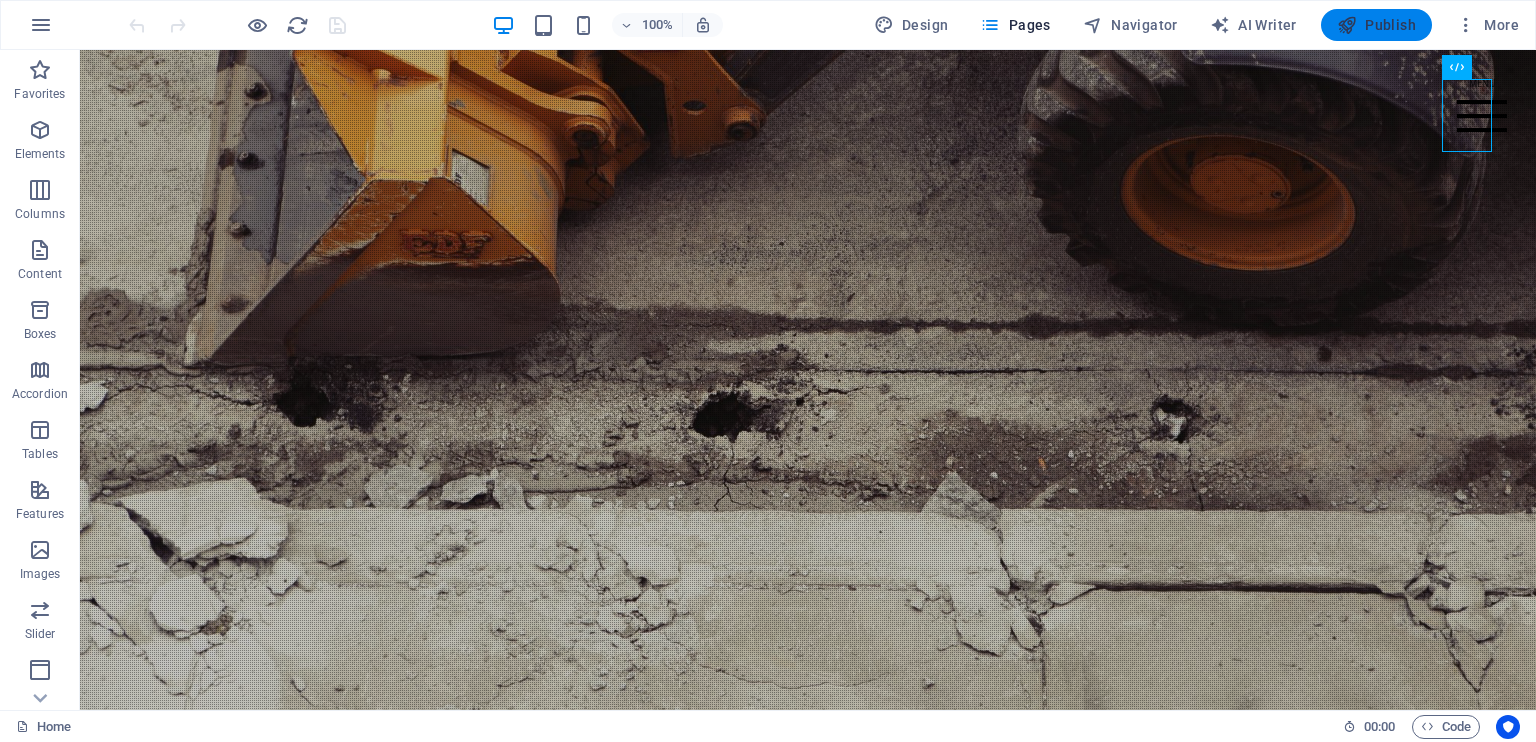 click on "Publish" at bounding box center (1376, 25) 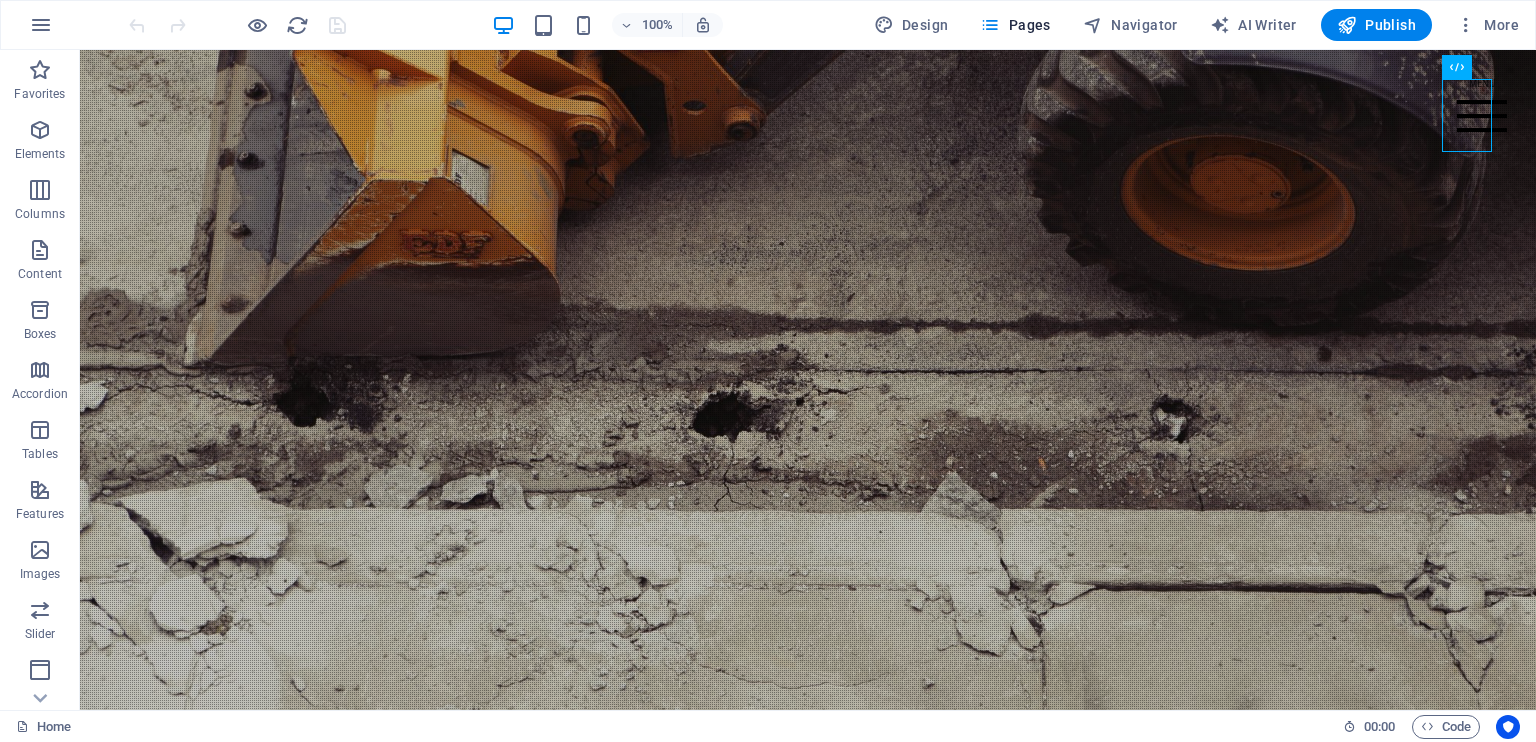 type 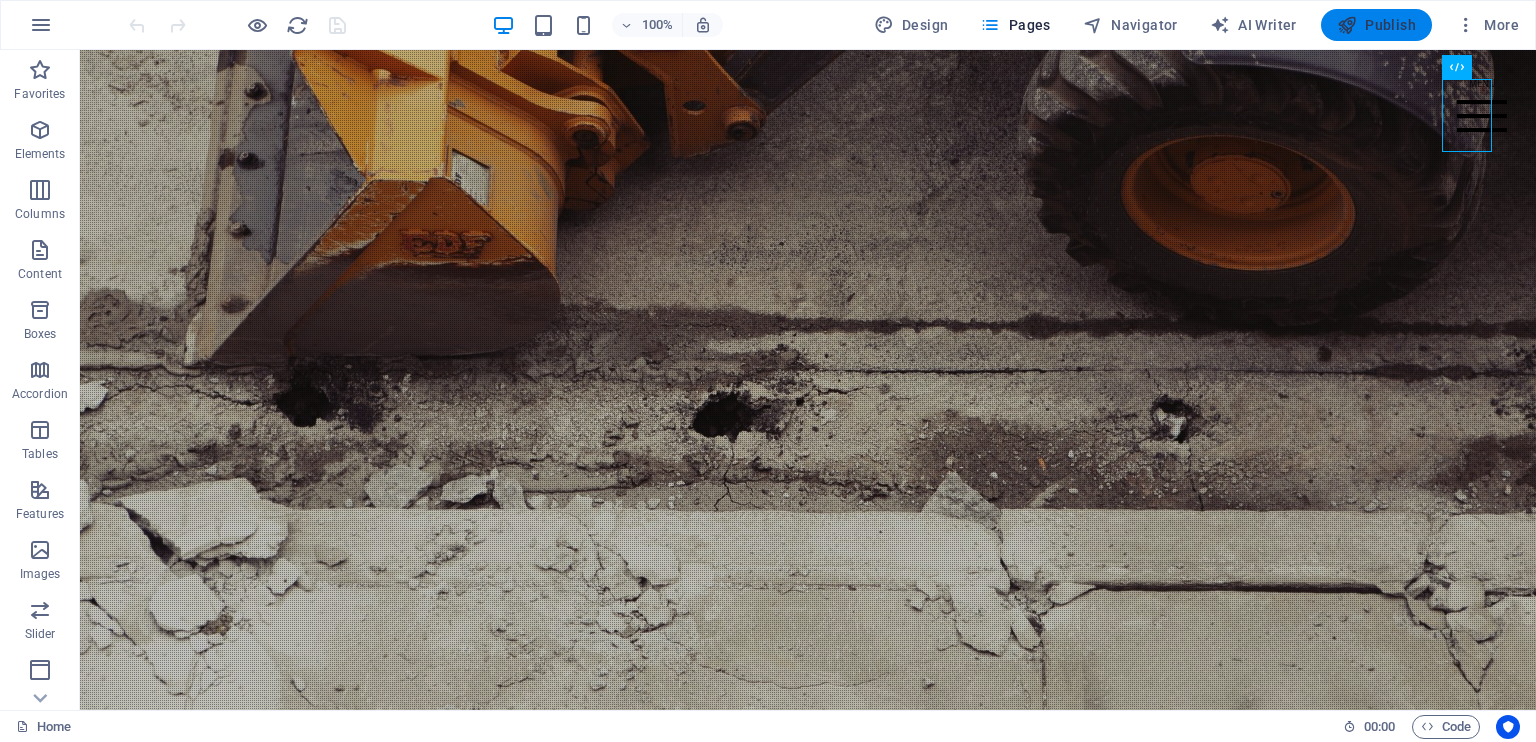 click on "Publish" at bounding box center (1376, 25) 